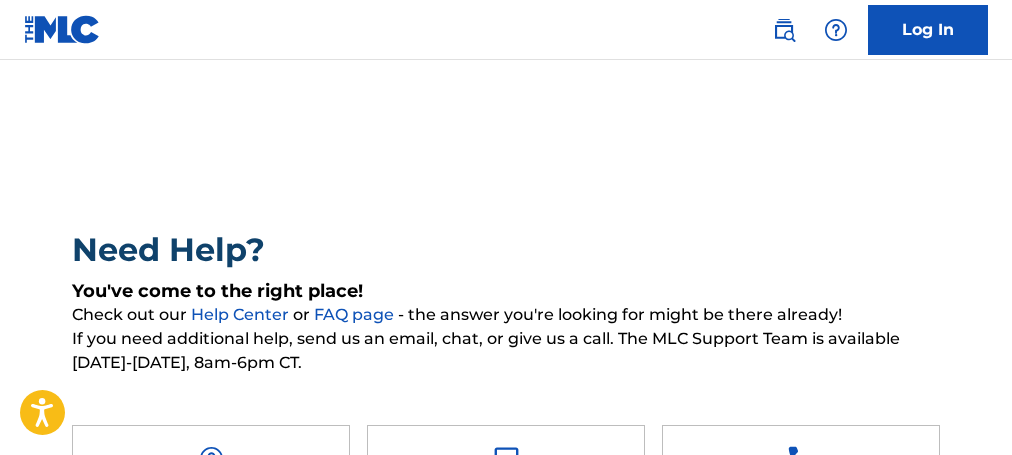 scroll, scrollTop: 0, scrollLeft: 0, axis: both 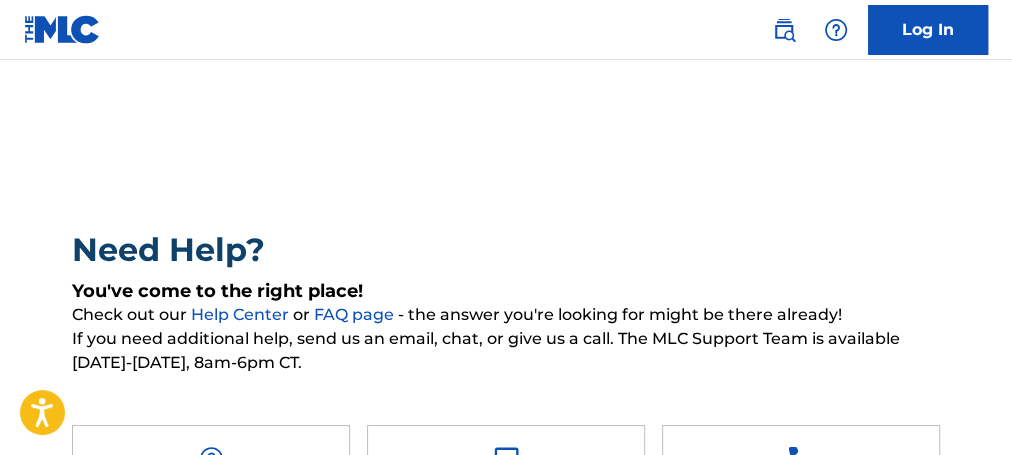 click on "Log In" at bounding box center (928, 30) 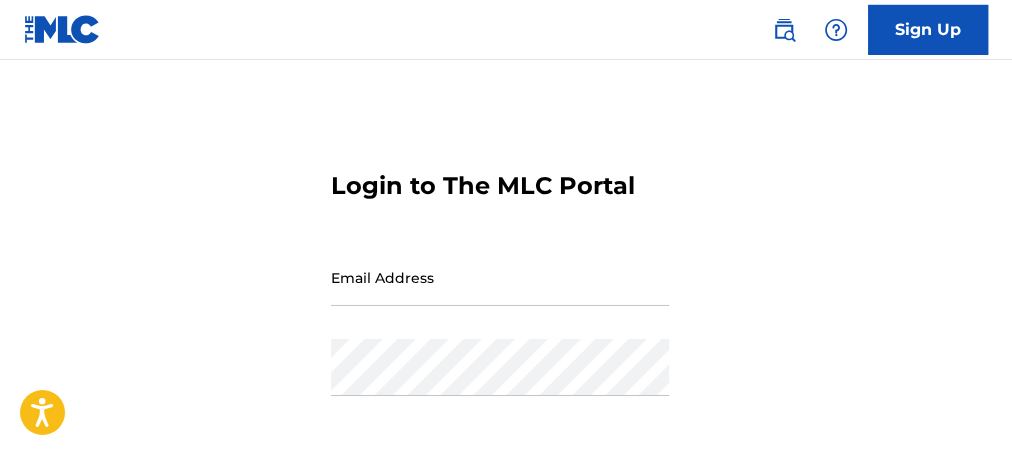 scroll, scrollTop: 0, scrollLeft: 0, axis: both 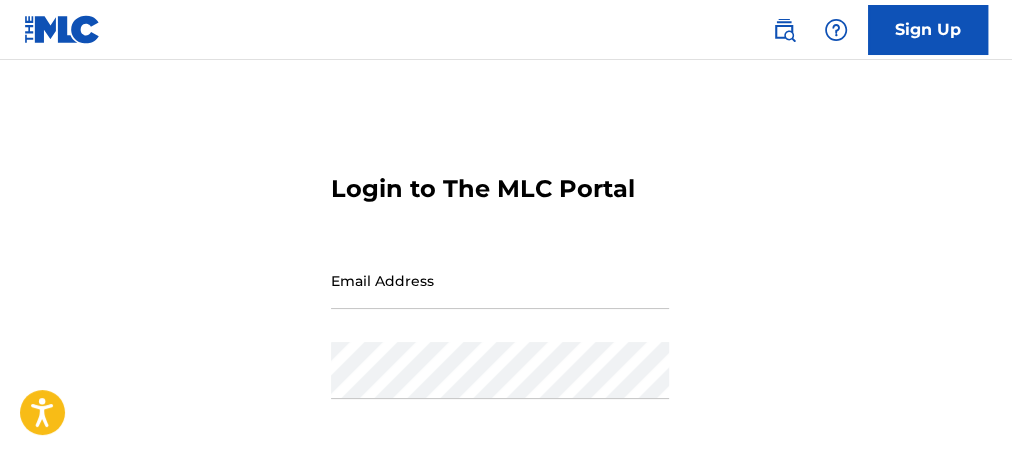 click on "Sign Up" at bounding box center (928, 30) 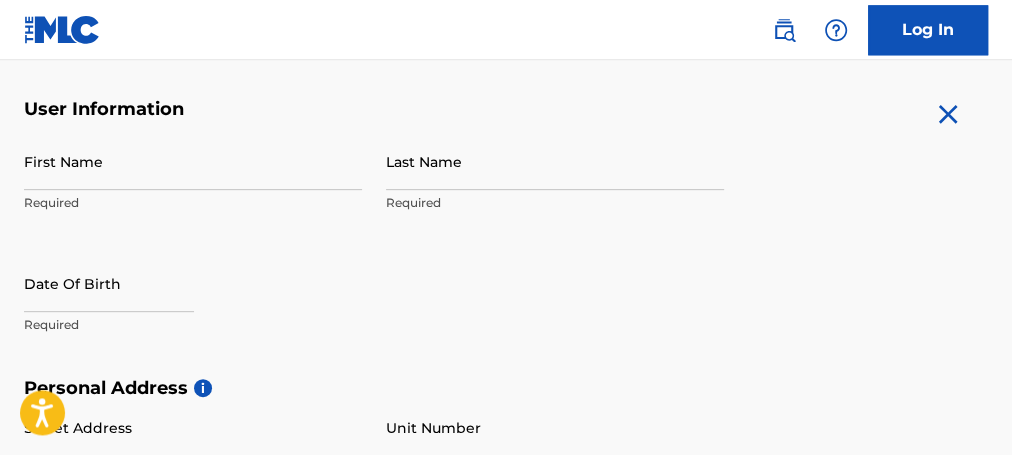 scroll, scrollTop: 324, scrollLeft: 0, axis: vertical 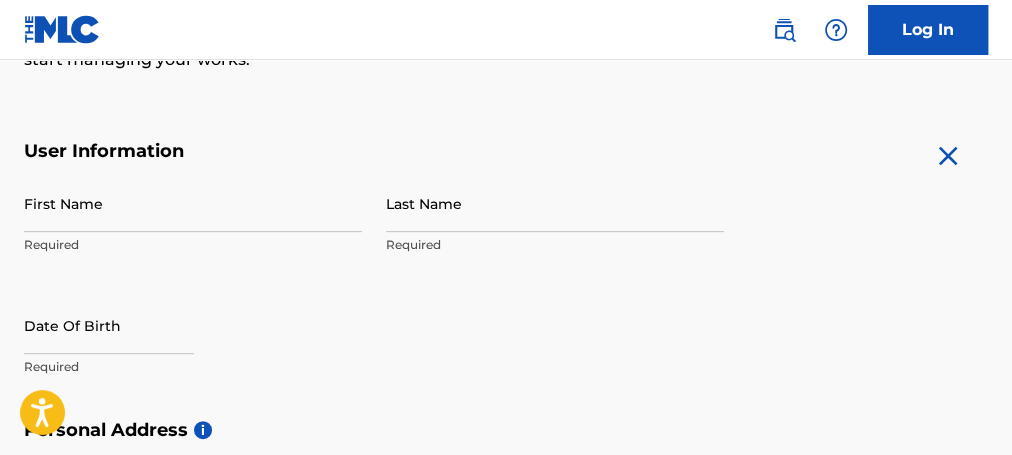 click on "First Name" at bounding box center [193, 203] 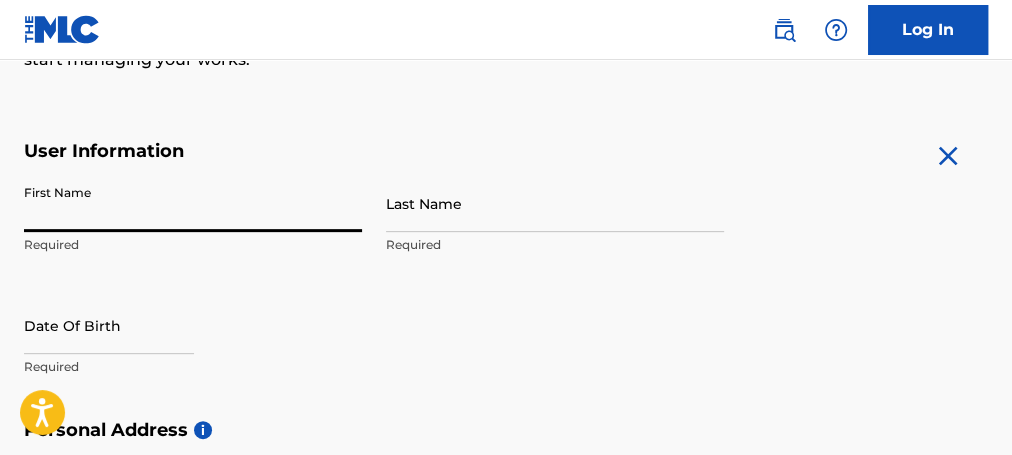 click on "First Name" at bounding box center (193, 203) 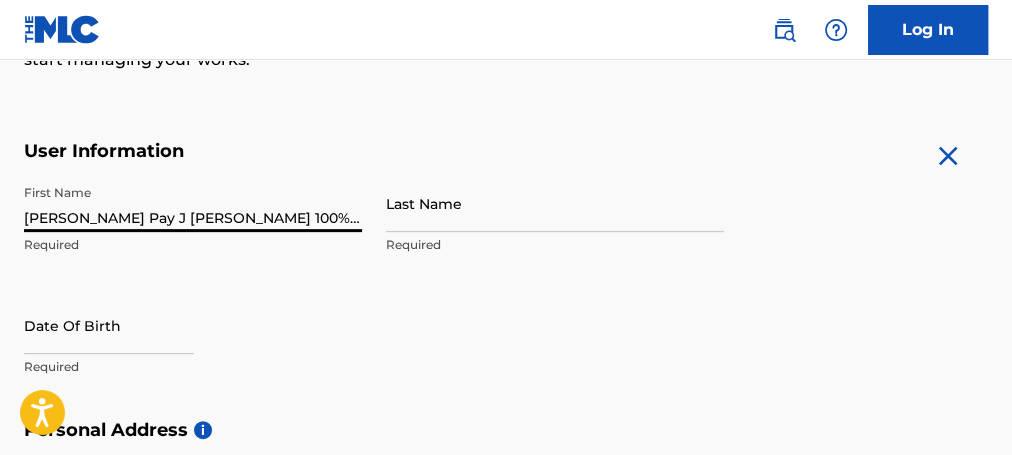scroll, scrollTop: 0, scrollLeft: 42, axis: horizontal 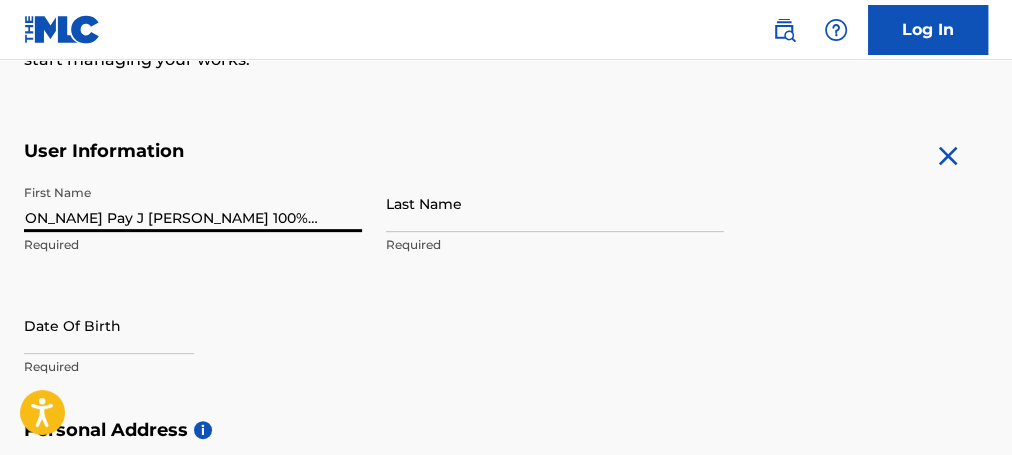 drag, startPoint x: 155, startPoint y: 218, endPoint x: 383, endPoint y: 274, distance: 234.77649 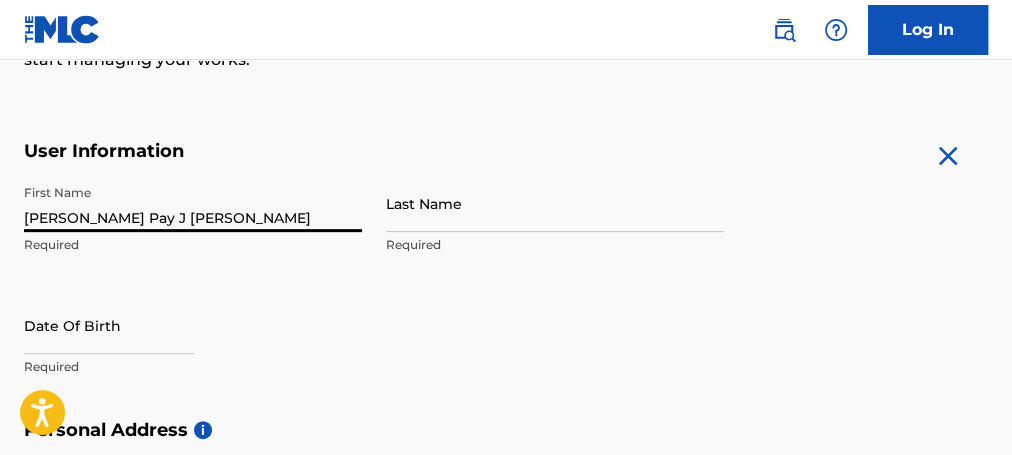scroll, scrollTop: 0, scrollLeft: 0, axis: both 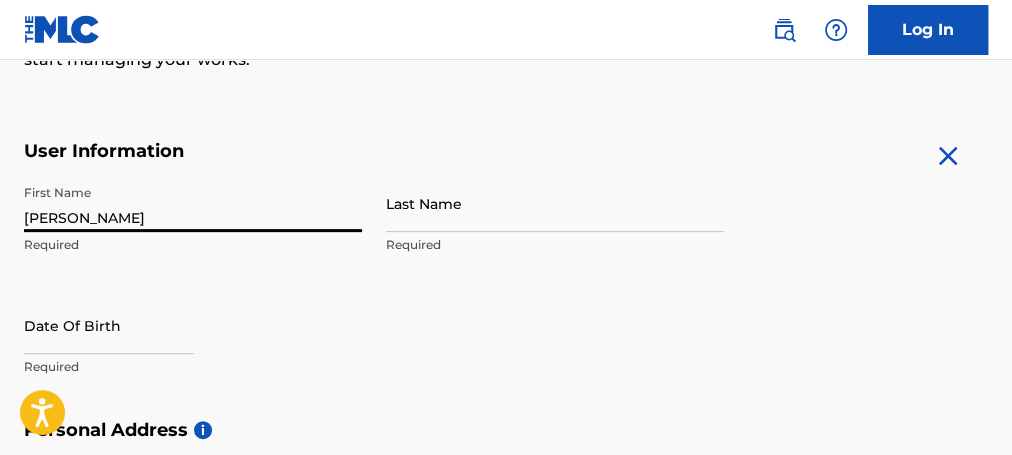 type on "[PERSON_NAME]" 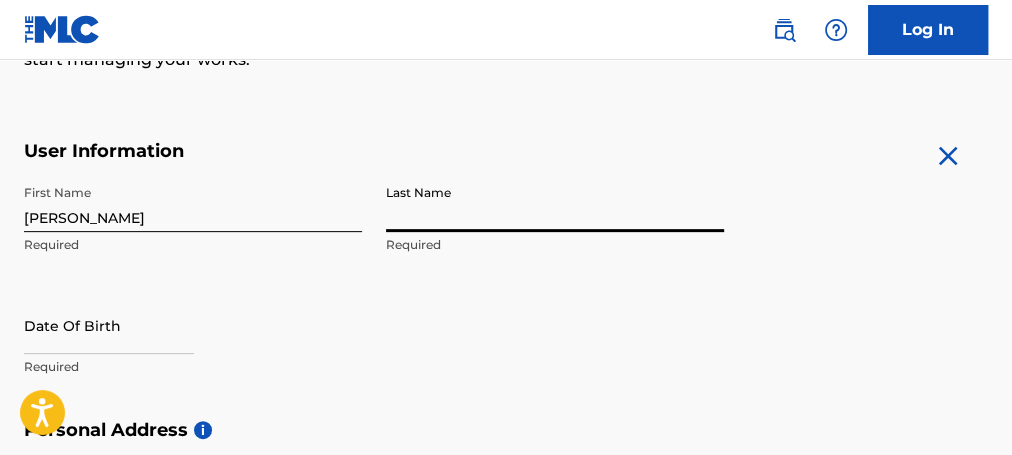 click on "Last Name" at bounding box center [555, 203] 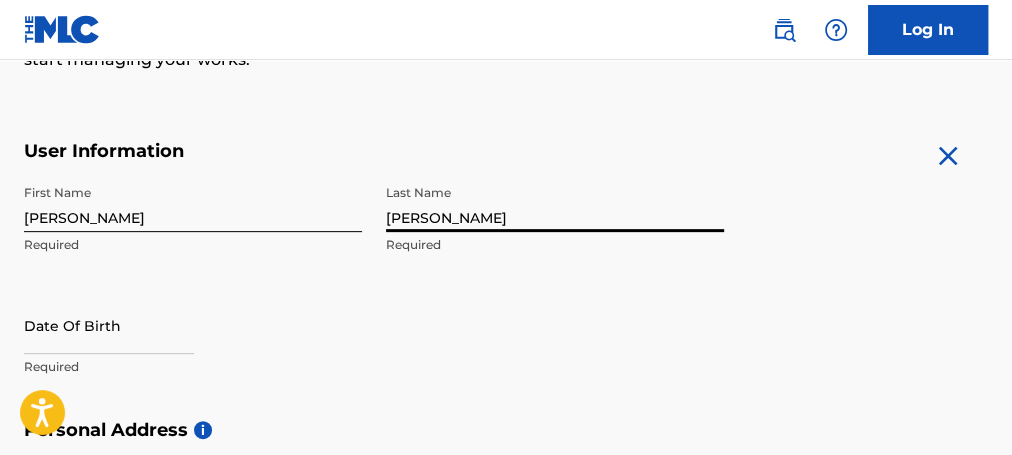 type on "[PERSON_NAME]" 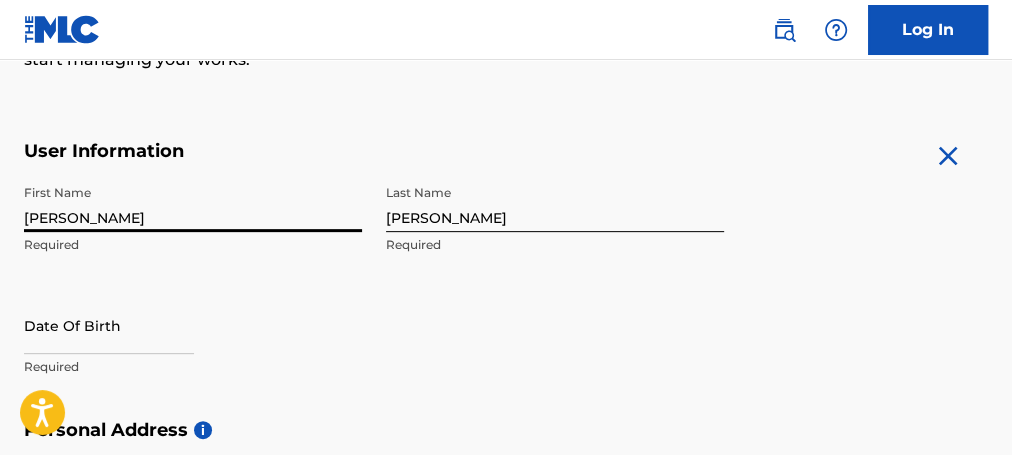 drag, startPoint x: 90, startPoint y: 221, endPoint x: 140, endPoint y: 227, distance: 50.358715 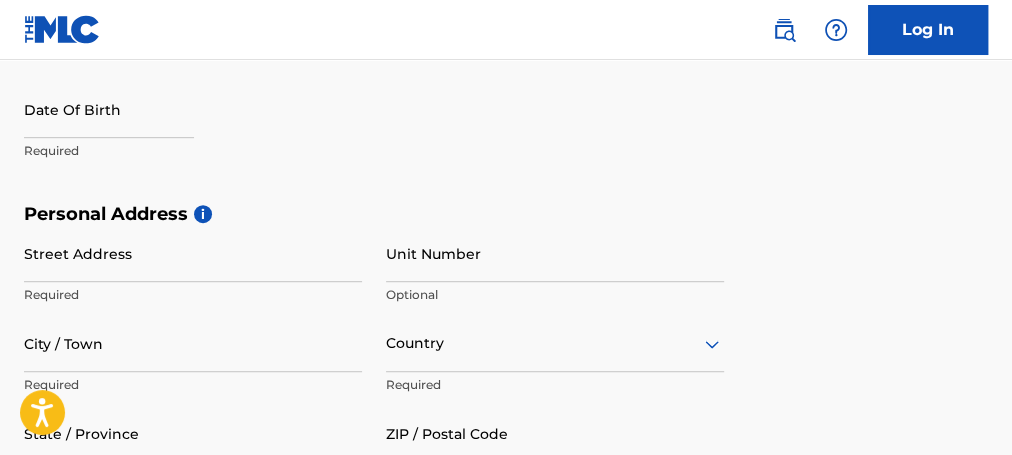 scroll, scrollTop: 432, scrollLeft: 0, axis: vertical 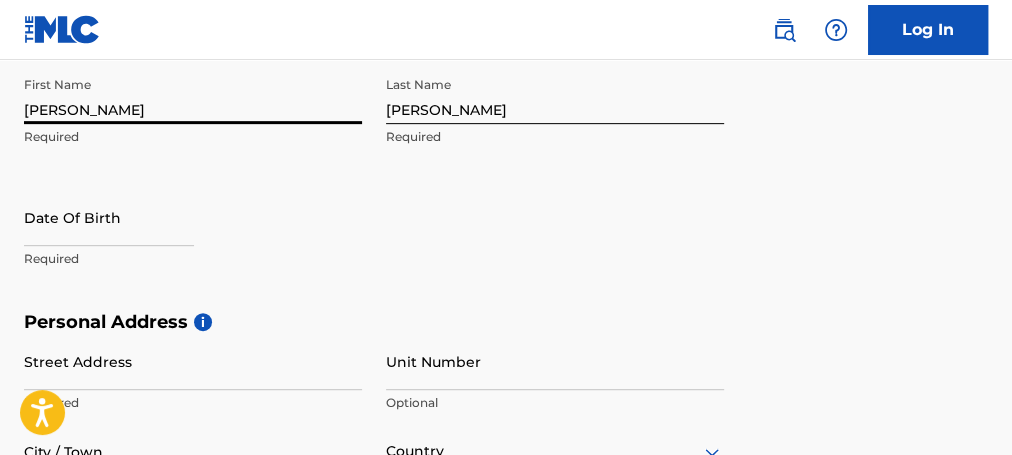 type on "[PERSON_NAME]" 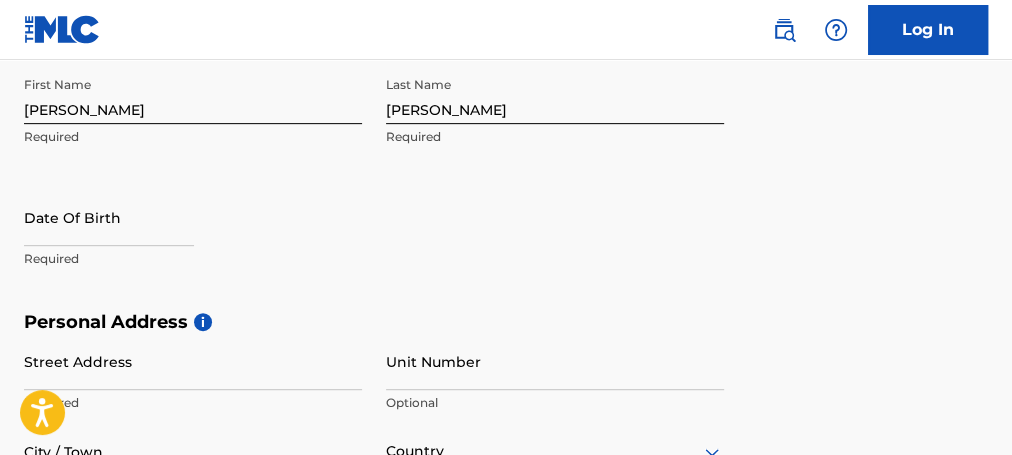 click on "The MLC uses identity verification before a user is registered to comply with Know Your Customer (KYC) regulations. KYC is required to establish the legitimacy of a user's identity and helps to prevent the creation and use of fraudulent accounts. Sign up for The MLC Portal Please complete the following form with your personal information to sign up as a user for The MLC Portal. After you're registered, you'll be able to create a Member and start managing your works. User Information First Name [PERSON_NAME] Required Last Name [PERSON_NAME] Required Date Of Birth Required Personal Address i Street Address Required Unit Number Optional City / Town Required Country Required State / Province Optional ZIP / Postal Code Optional Contact Information Phone Number Country Country Required Area Number Required Email Address Required Accept Terms of Use Accept Privacy Policy Enroll in marketing communications Sign up" at bounding box center [506, 341] 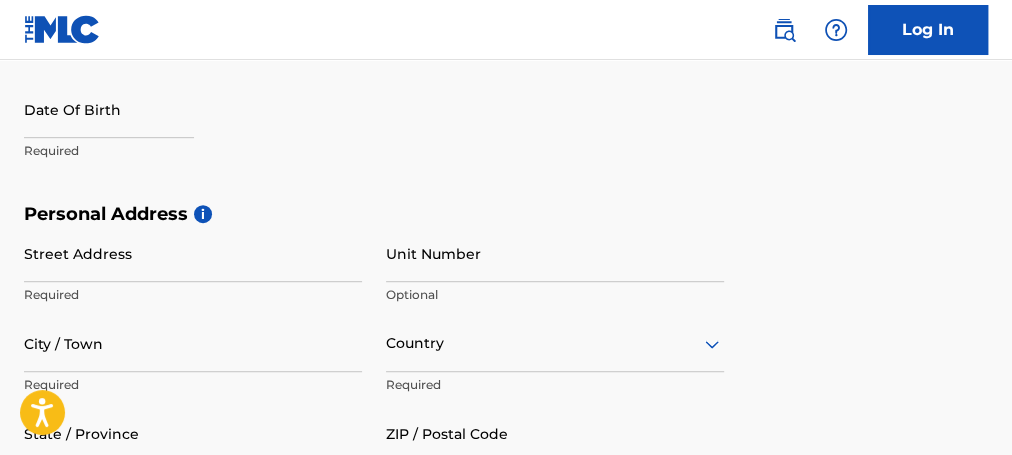 click at bounding box center (109, 109) 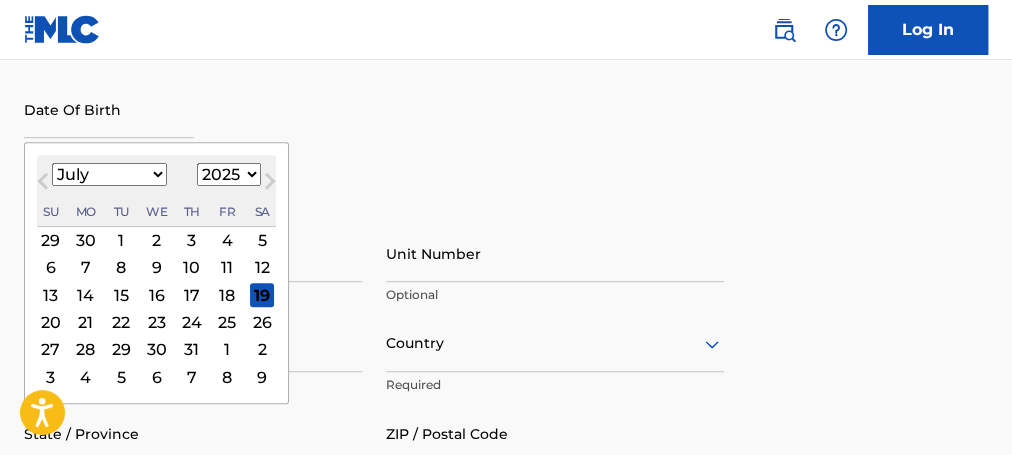 select on "1993" 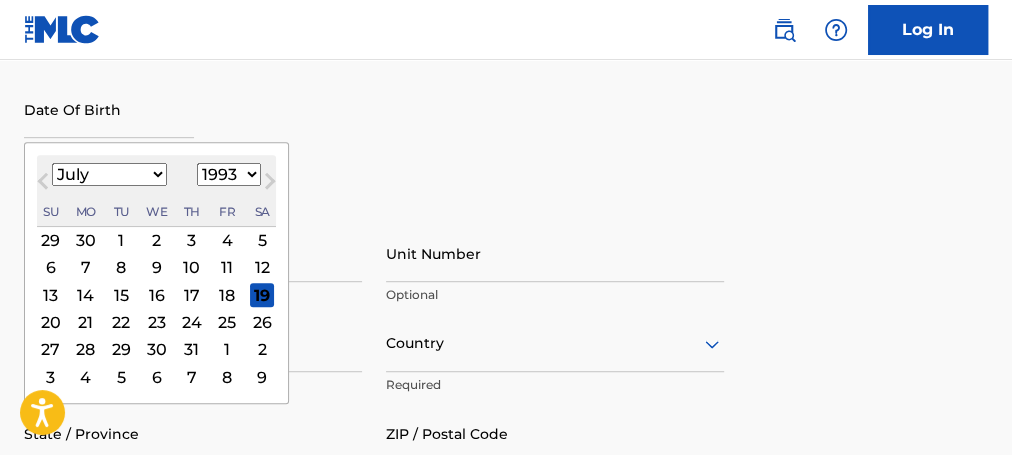 click on "1993" at bounding box center (0, 0) 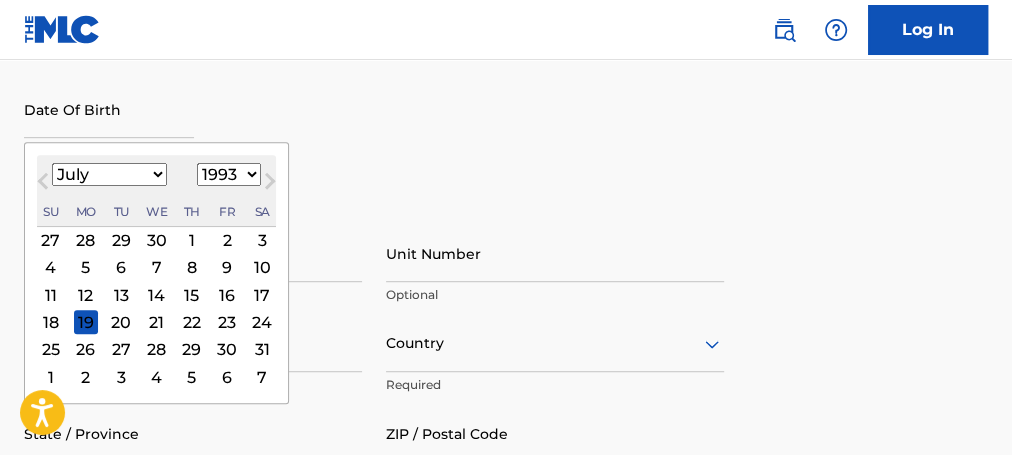 select on "2" 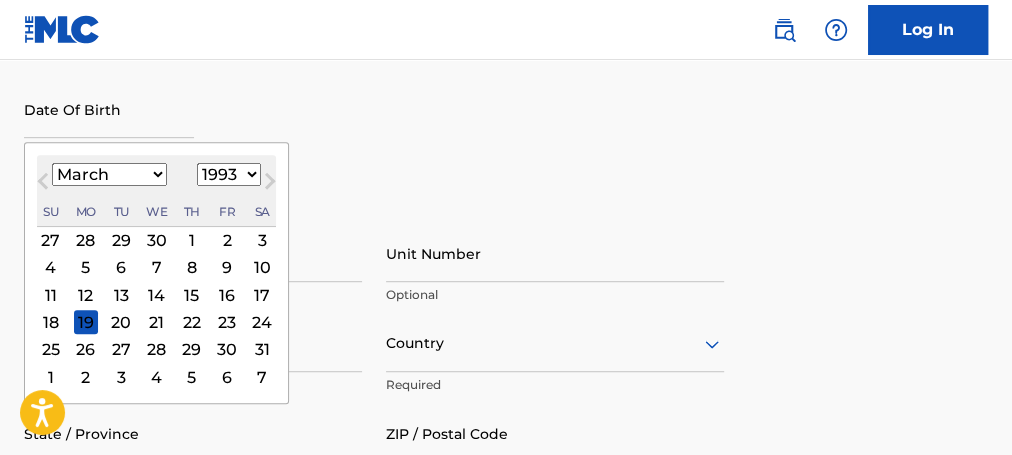 click on "March" at bounding box center (0, 0) 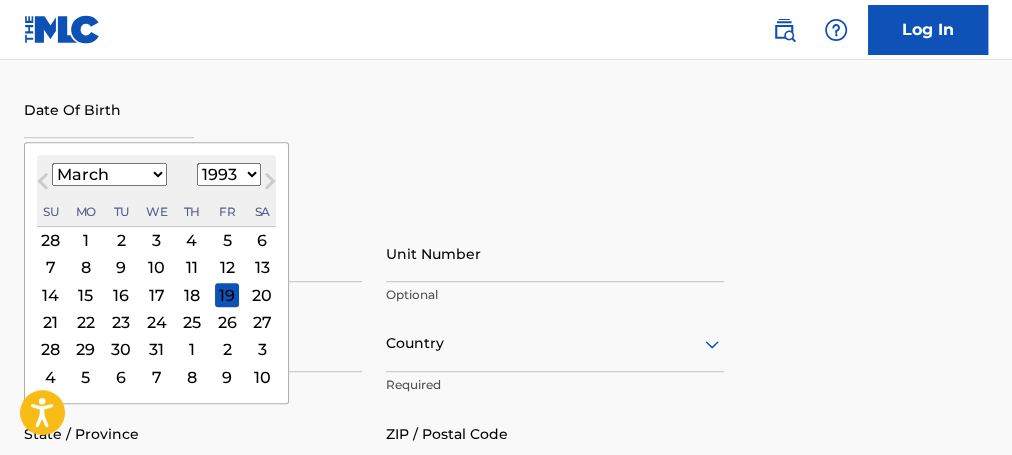 click on "22" at bounding box center [86, 322] 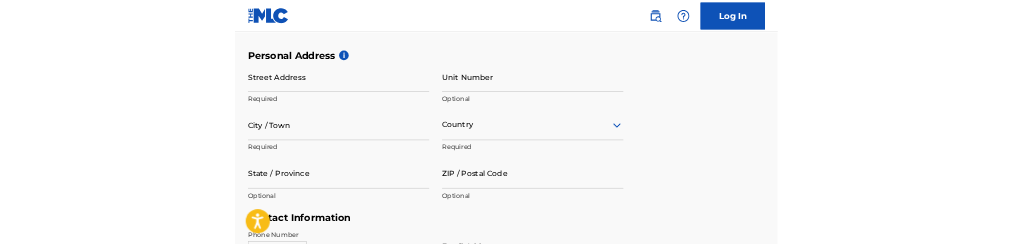 scroll, scrollTop: 648, scrollLeft: 0, axis: vertical 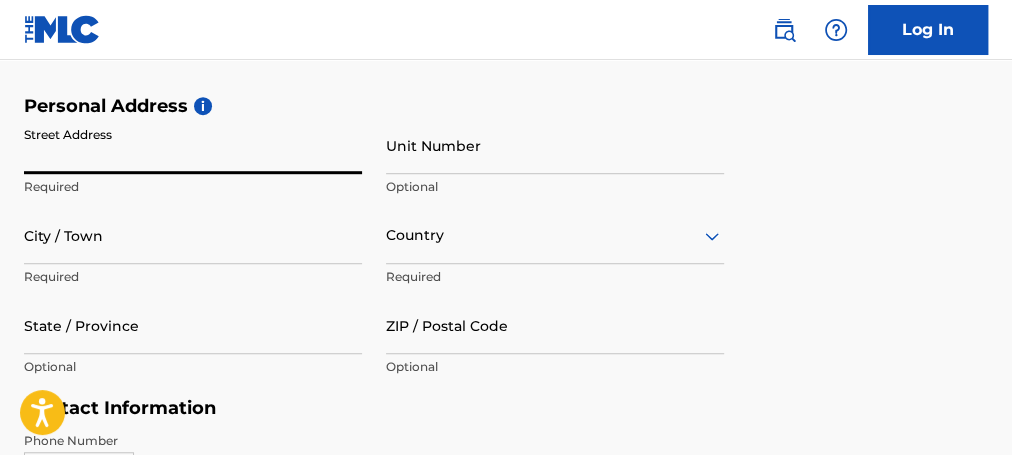 click on "Street Address" at bounding box center (193, 145) 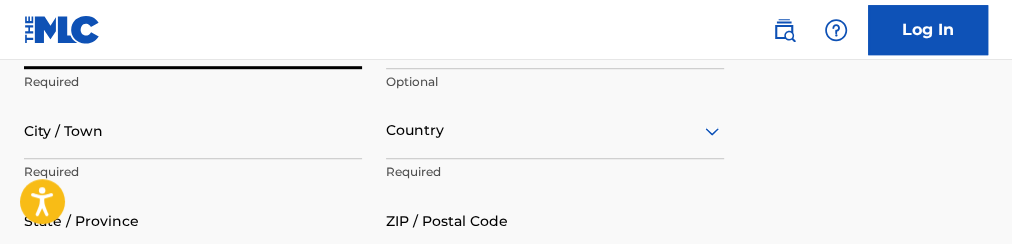 scroll, scrollTop: 759, scrollLeft: 0, axis: vertical 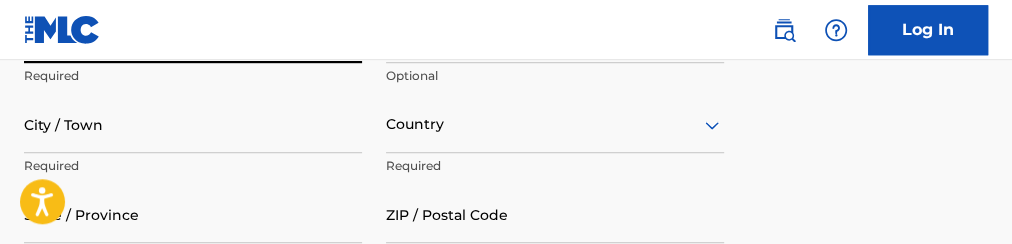 type on "Samosa close" 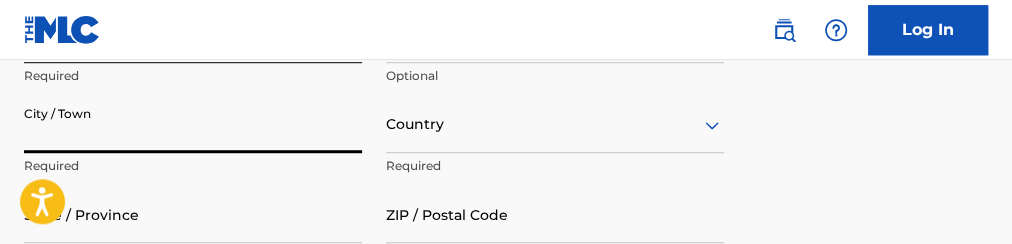 click on "City / Town" at bounding box center (193, 124) 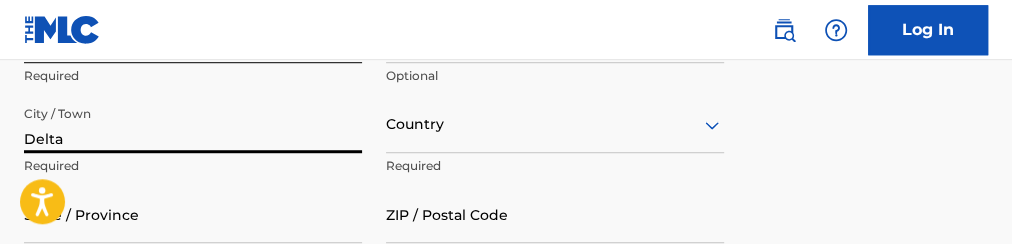 type on "Delta" 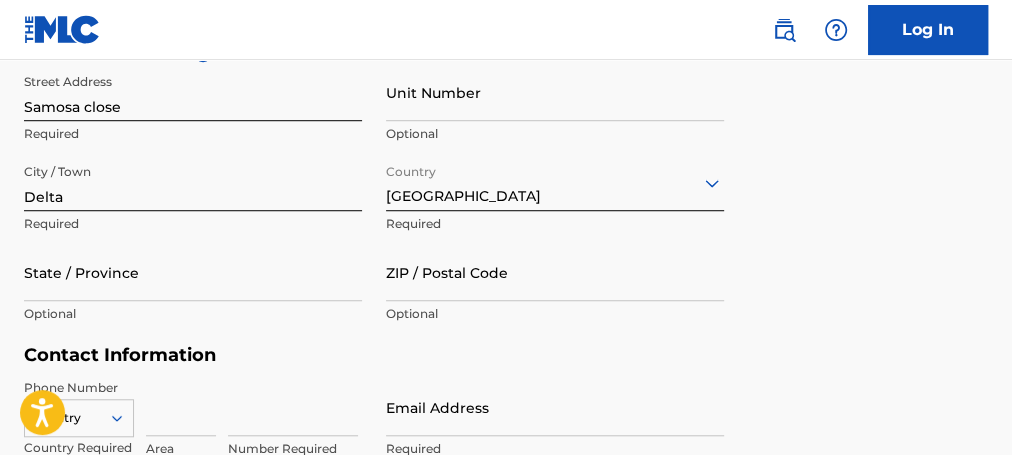 scroll, scrollTop: 661, scrollLeft: 0, axis: vertical 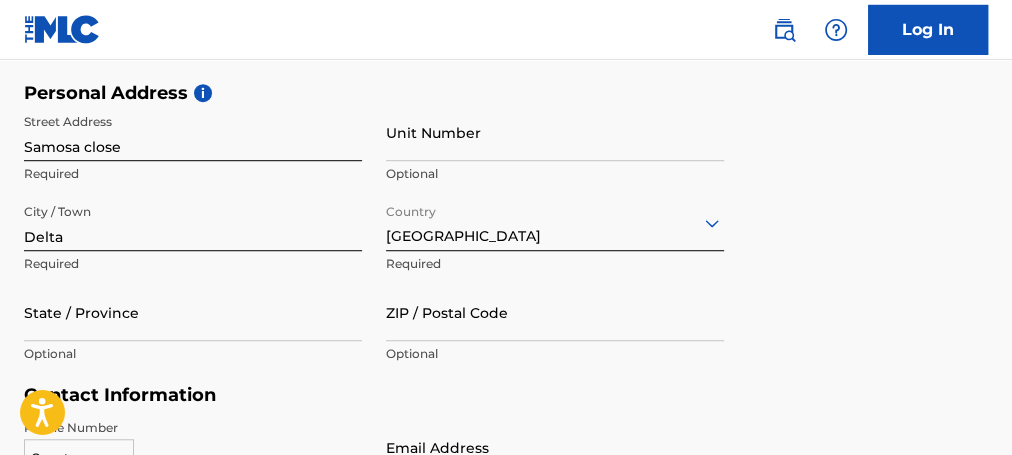 click on "[GEOGRAPHIC_DATA]" at bounding box center [555, 222] 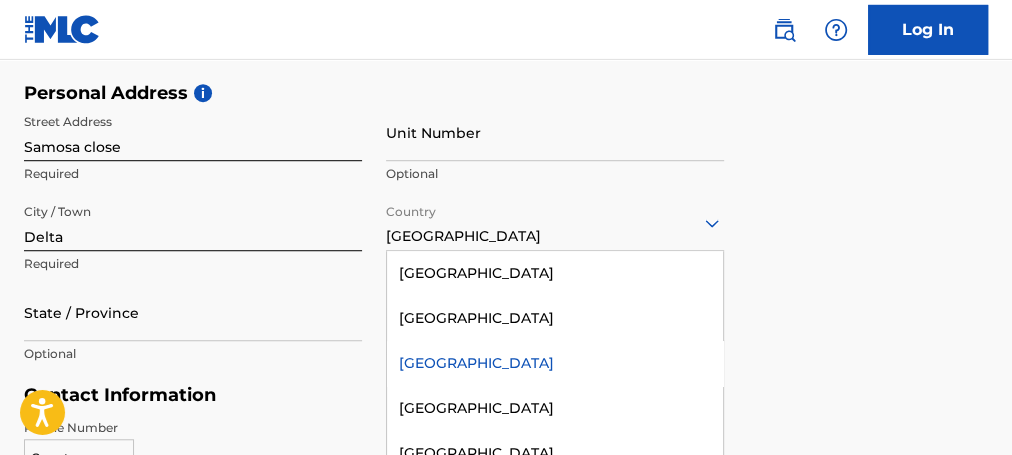 scroll, scrollTop: 762, scrollLeft: 0, axis: vertical 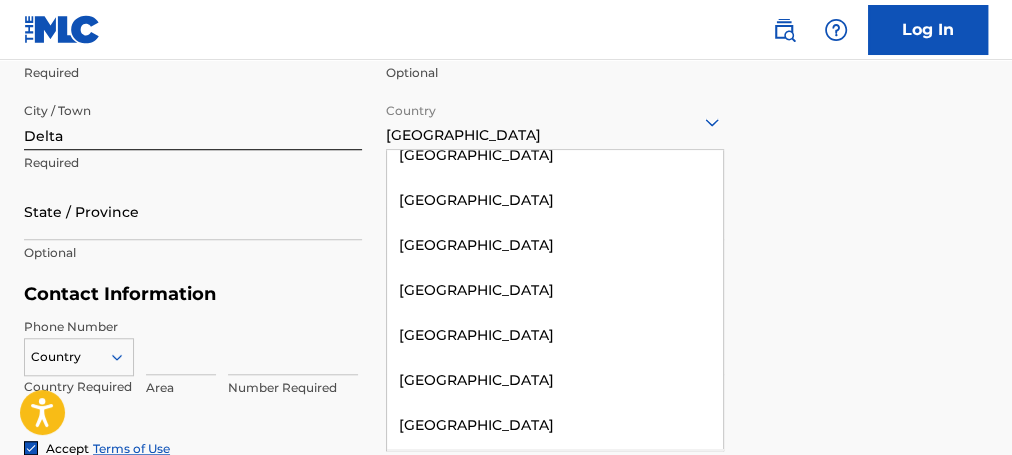 click on "[GEOGRAPHIC_DATA]" at bounding box center [555, 470] 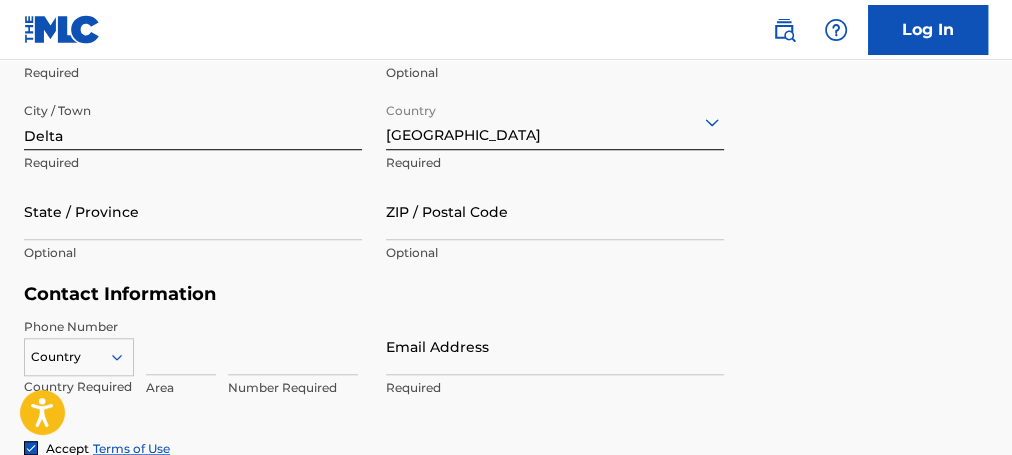 click on "State / Province" at bounding box center (193, 211) 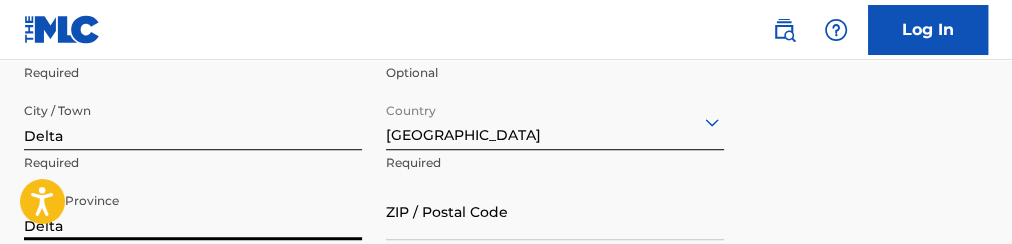 type on "Delta" 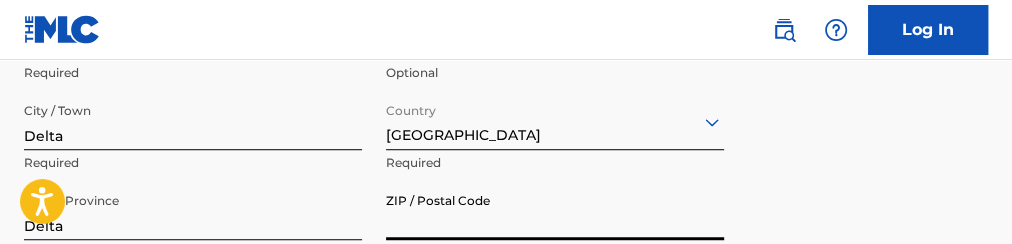 click on "ZIP / Postal Code" at bounding box center (555, 211) 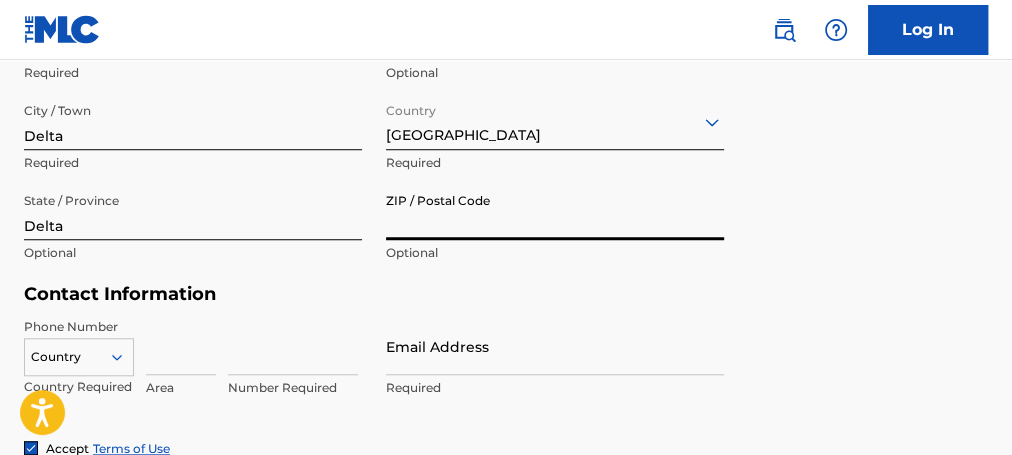 click on "ZIP / Postal Code" at bounding box center (555, 211) 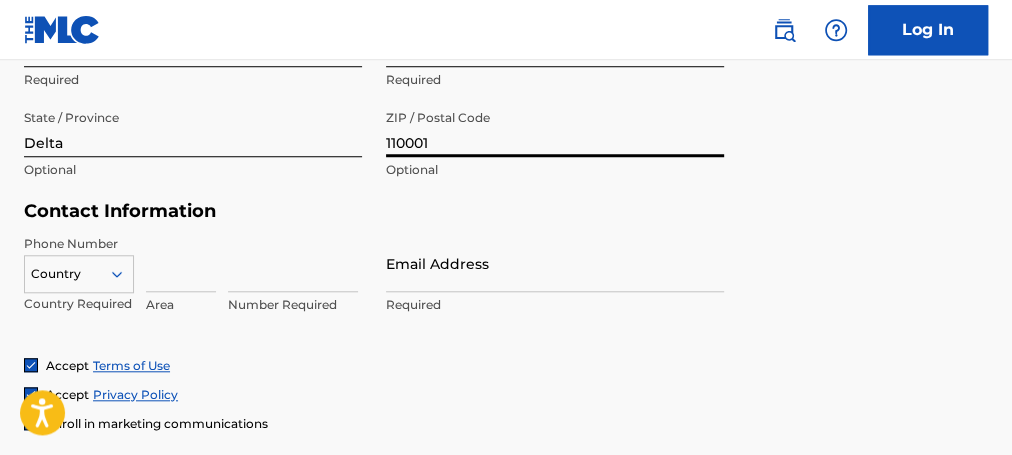 scroll, scrollTop: 870, scrollLeft: 0, axis: vertical 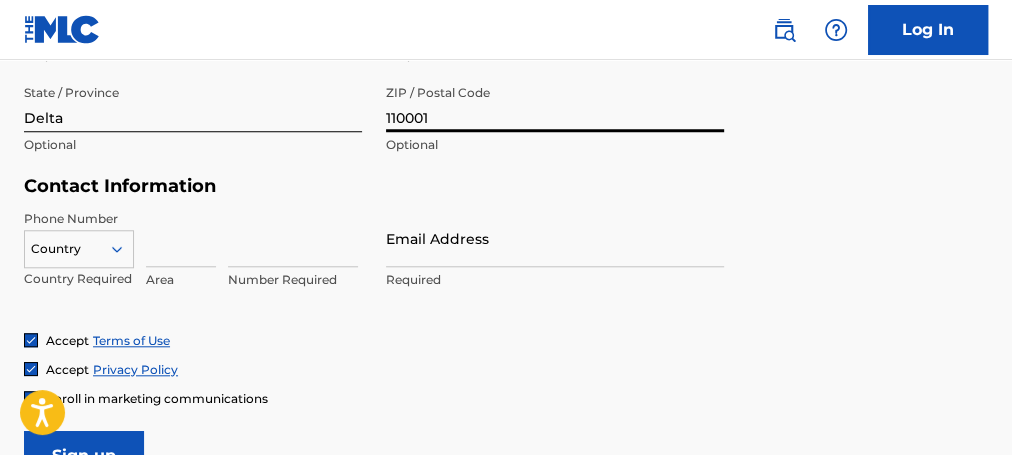 type on "110001" 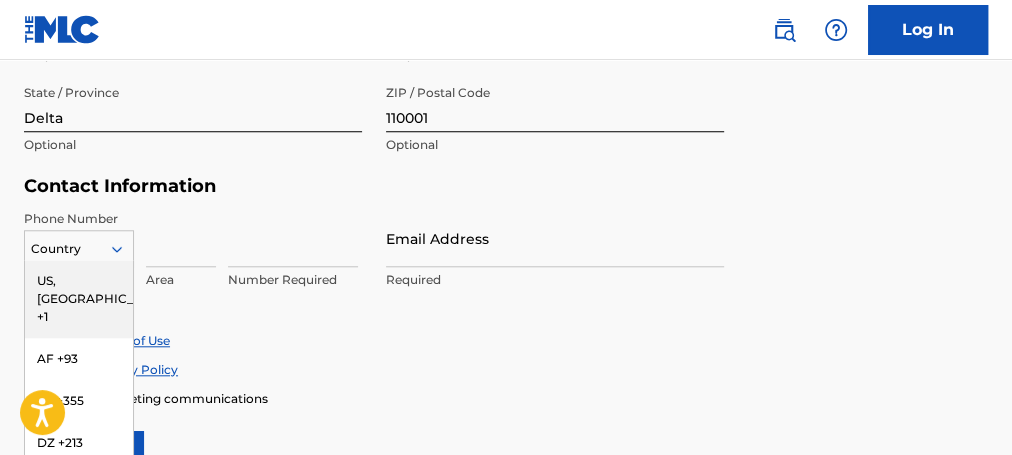 scroll, scrollTop: 980, scrollLeft: 0, axis: vertical 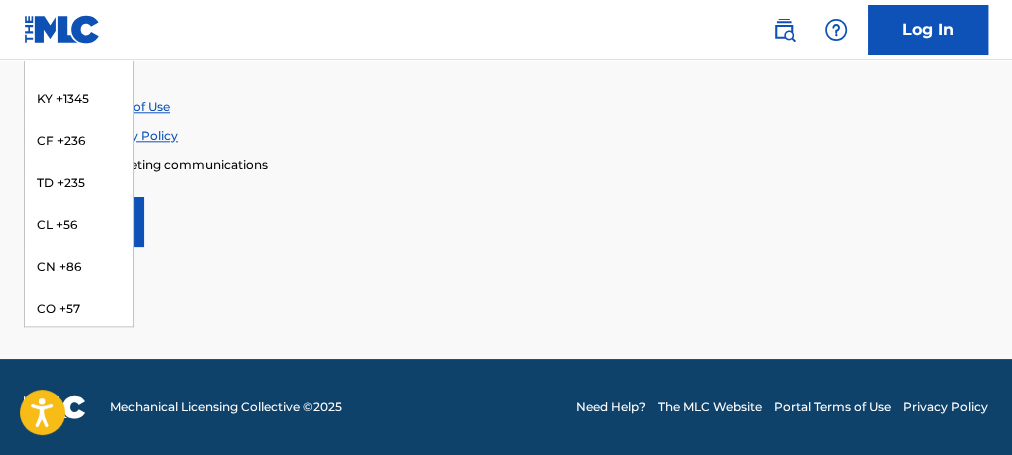 click on "[GEOGRAPHIC_DATA], [GEOGRAPHIC_DATA] +1 AF +93 AL +355 DZ +213 AD +376 AO +244 AI +1264 AG +1268 AR +54 AM +374 AW +297 AU +61 AT +43 AZ +994 BS +1242 BH +973 BD +880 BB +1246 BY +375 BE +32 BZ +501 BJ +229 BM +1441 BT +975 BO +591 BA +387 BW +267 BR +55 BN +673 BG +359 BF +226 BI +257 KH +855 CM +237 CV +238 KY +1345 CF +236 TD +235 CL +56 CN +86 CO +57 KM +269 CG, CD +242 CK +682 CR +506 CI +225 HR +385 CU +53 CY +357 CZ +420 DK +45 DJ +253 DM +1767 DO +1809 EC +593 EG +20 SV +503 GQ +240 ER +291 EE +372 ET +251 FK +500 FO +298 FJ +679 FI +358 FR +33 GF +594 PF +689 GA +241 GM +220 GE +995 DE +49 GH +233 GI +350 GR +30 GL +299 GD +1473 GP +590 GT +502 GN +224 GW +245 GY +592 HT +509 VA, IT +39 HN +504 HK +852 HU +36 IS +354 IN +91 ID +62 IR +98 IQ +964 IE +353 IL +972 JM +1876 JP +81 JO +962 KZ +7 KE +254 KI +686 KP +850 KR +82 KW +965 KG +996 LA +856 LV +371 LB +961 LS +266 LR +231 LY +218 LI +423 LT +370 LU +352 MO +853 MK +389 MG +261 MW +265 MY +60 MV +960 ML +223 MT +356 MH +692 MQ +596 MR +222 MU +230 MX +52 FM +691 MD +373 MM +95" at bounding box center (79, 176) 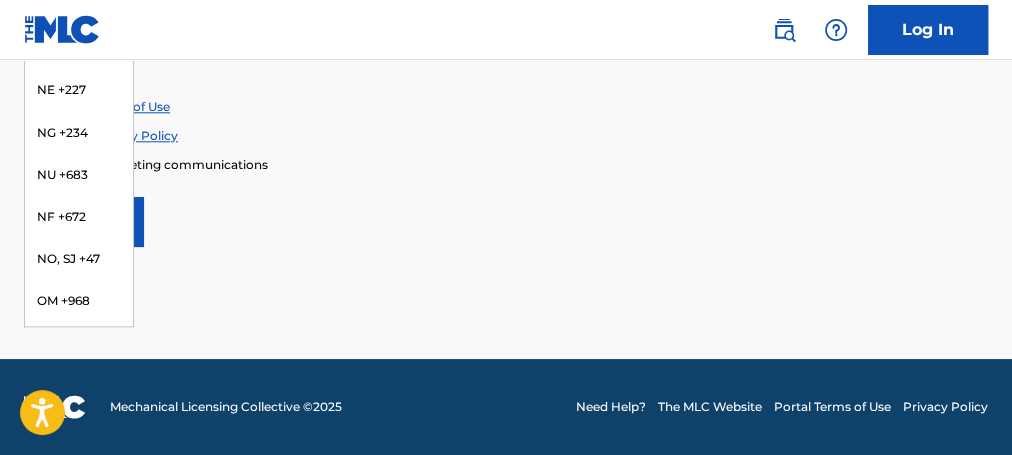 scroll, scrollTop: 5914, scrollLeft: 0, axis: vertical 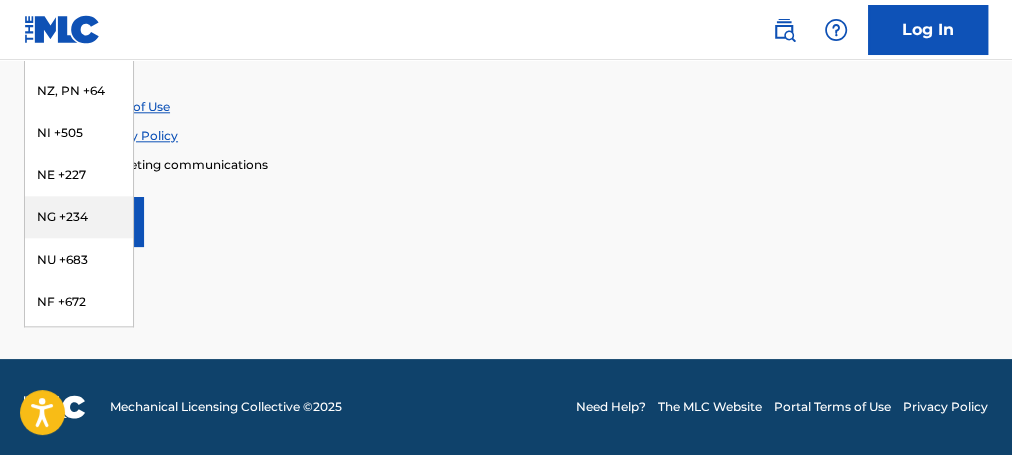 click on "NG +234" at bounding box center (79, 217) 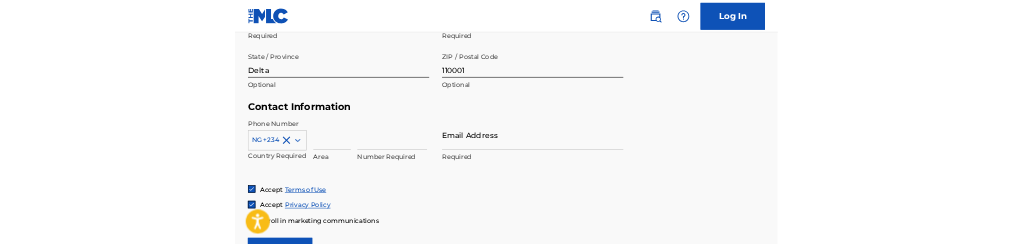 scroll, scrollTop: 893, scrollLeft: 0, axis: vertical 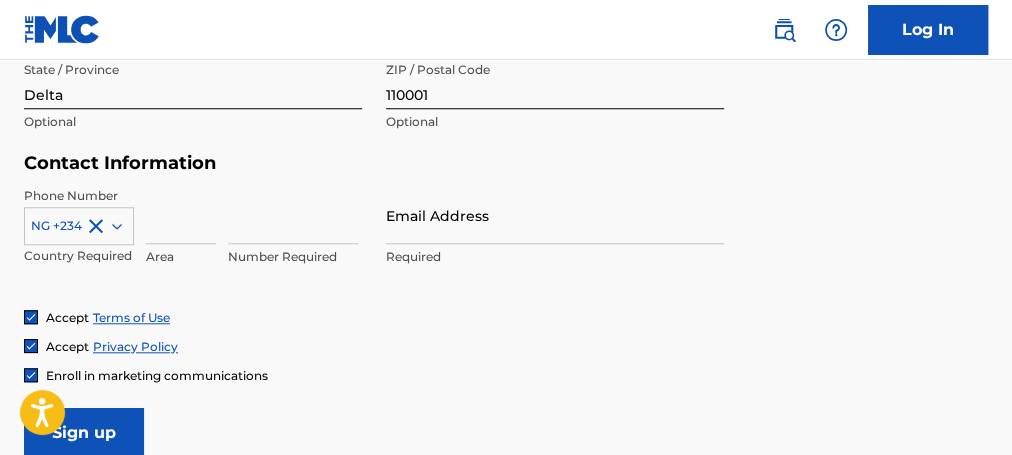 click on "Email Address" at bounding box center [555, 215] 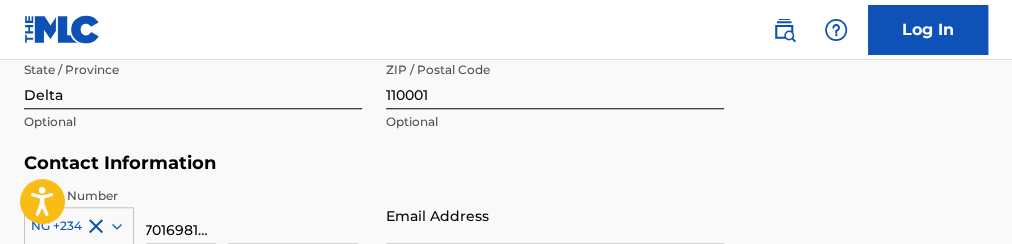 scroll, scrollTop: 0, scrollLeft: 11, axis: horizontal 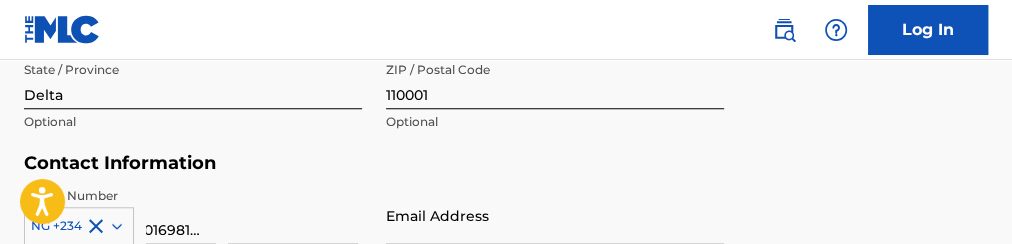 type on "7016981240" 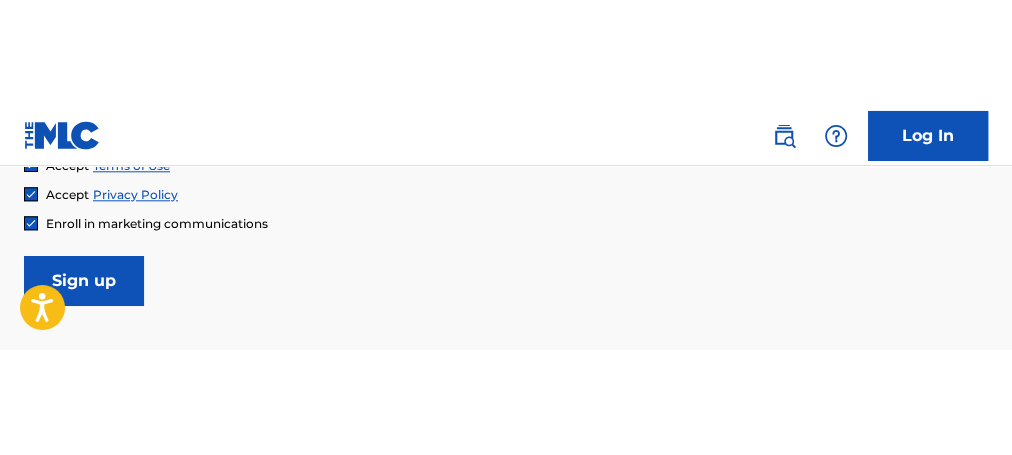 scroll, scrollTop: 1109, scrollLeft: 0, axis: vertical 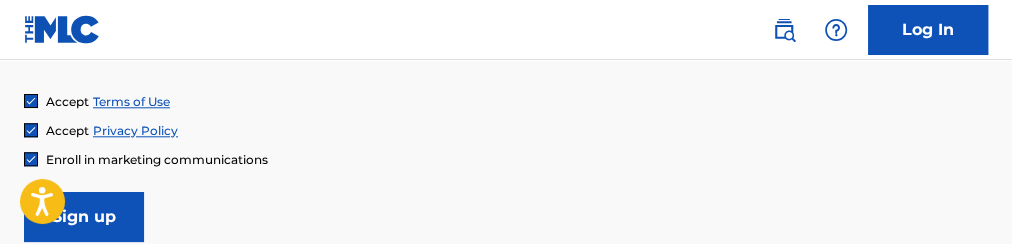 type on "[EMAIL_ADDRESS][DOMAIN_NAME]" 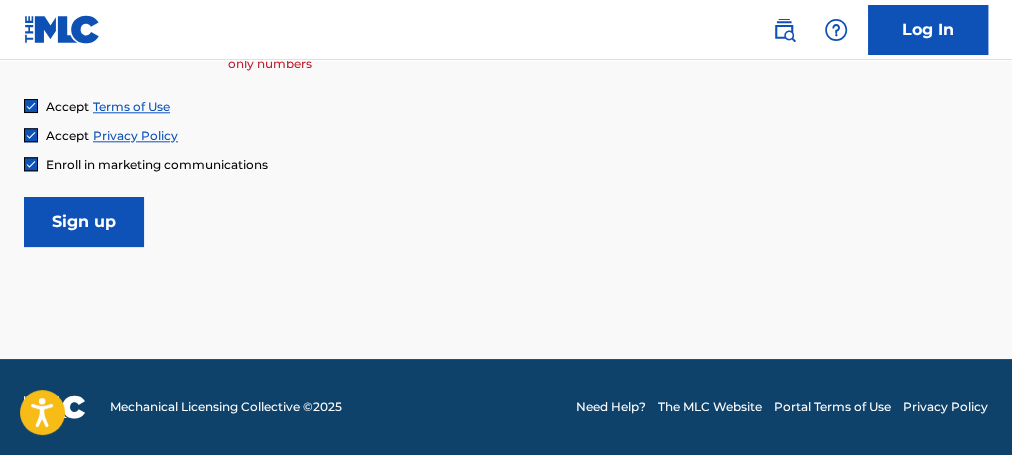 scroll, scrollTop: 1001, scrollLeft: 0, axis: vertical 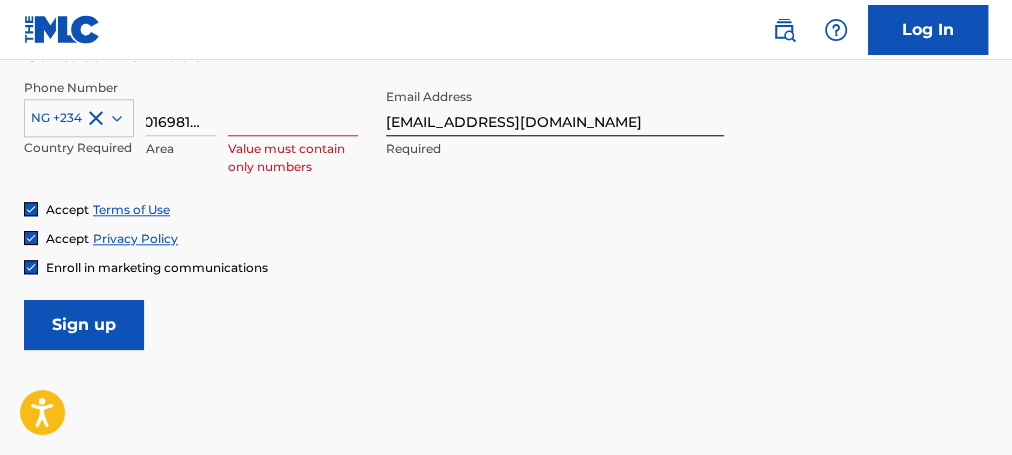 click at bounding box center (293, 107) 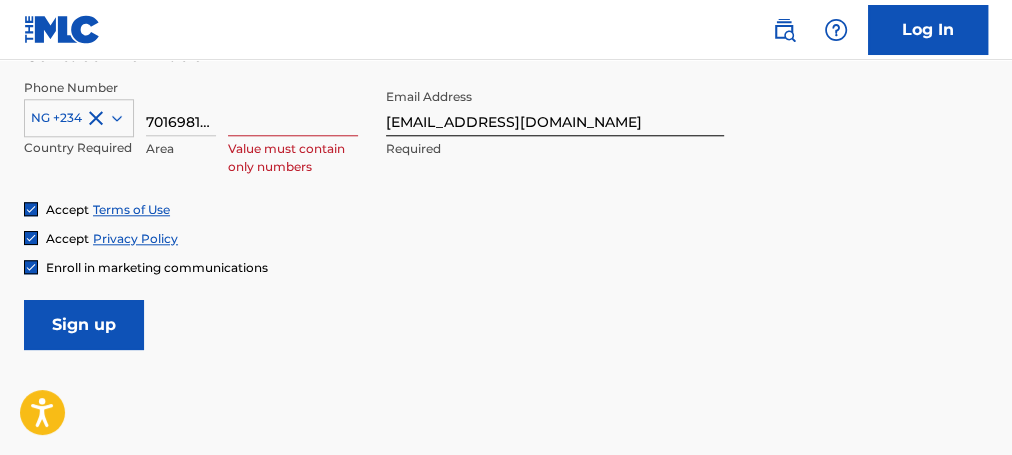 drag, startPoint x: 215, startPoint y: 124, endPoint x: 135, endPoint y: 144, distance: 82.46211 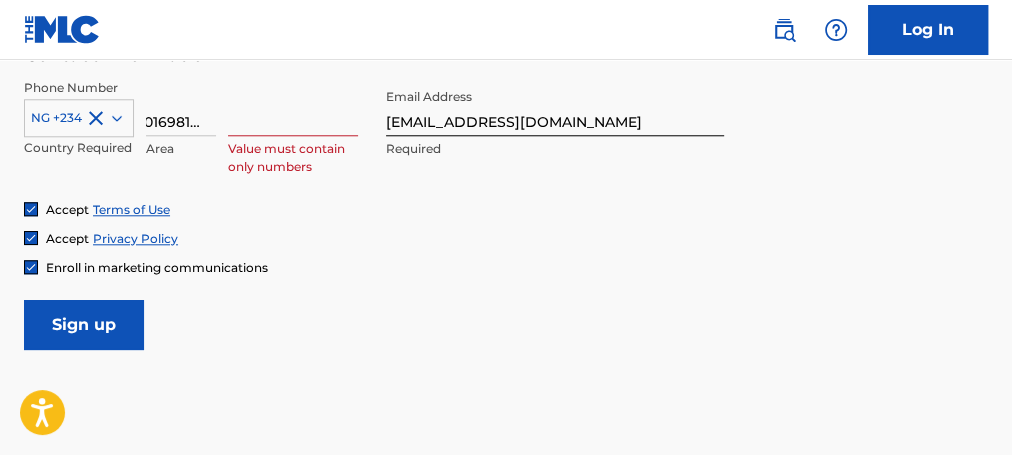 click on "Sign up" at bounding box center (84, 325) 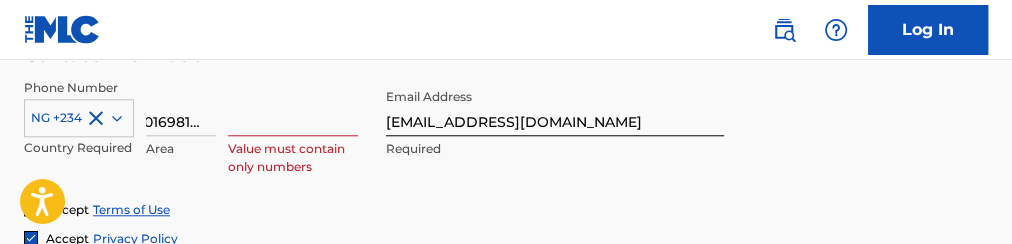 click on "7016981240" at bounding box center [181, 107] 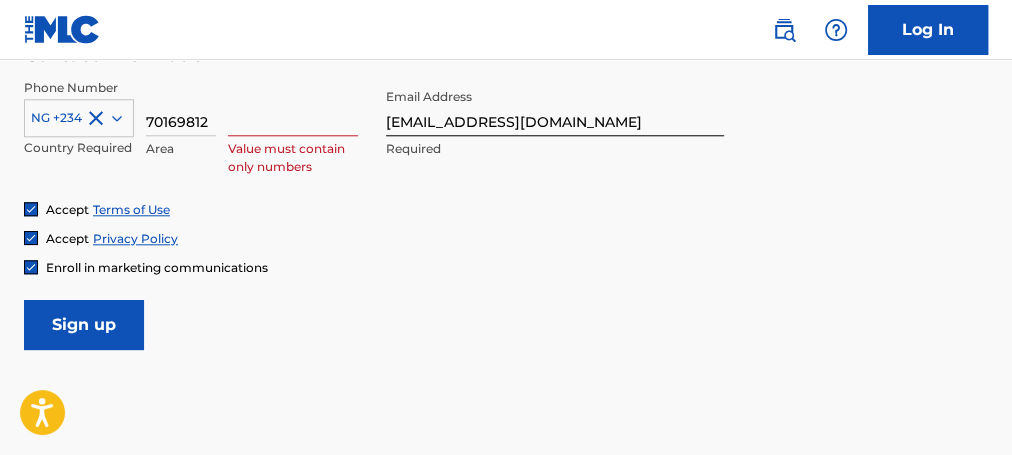scroll, scrollTop: 0, scrollLeft: 0, axis: both 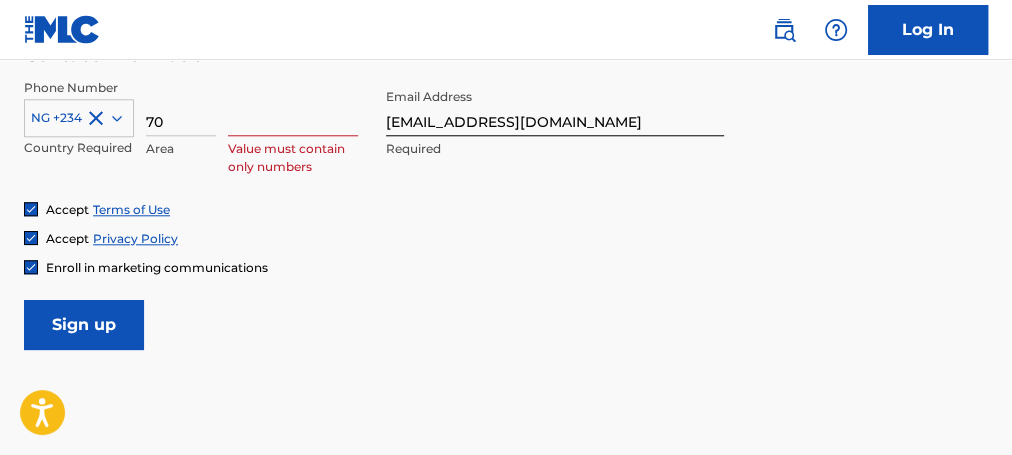 type on "7" 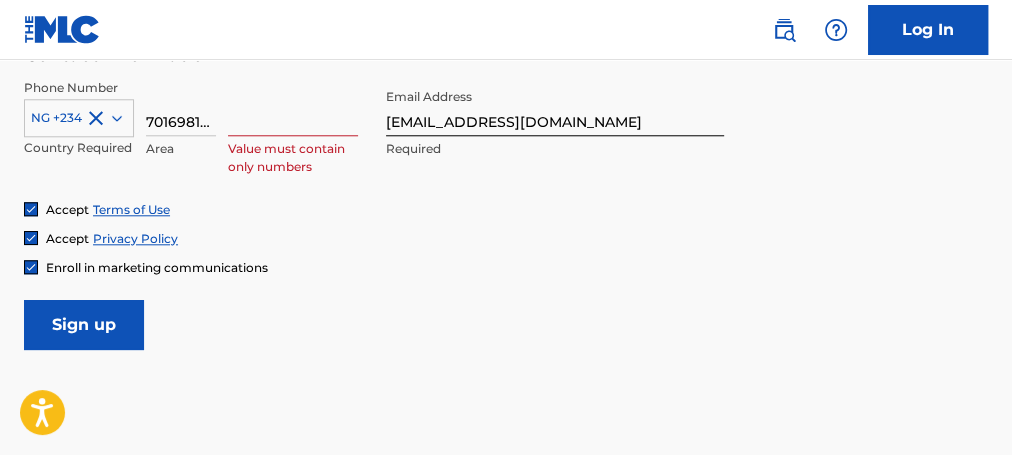 scroll, scrollTop: 0, scrollLeft: 2, axis: horizontal 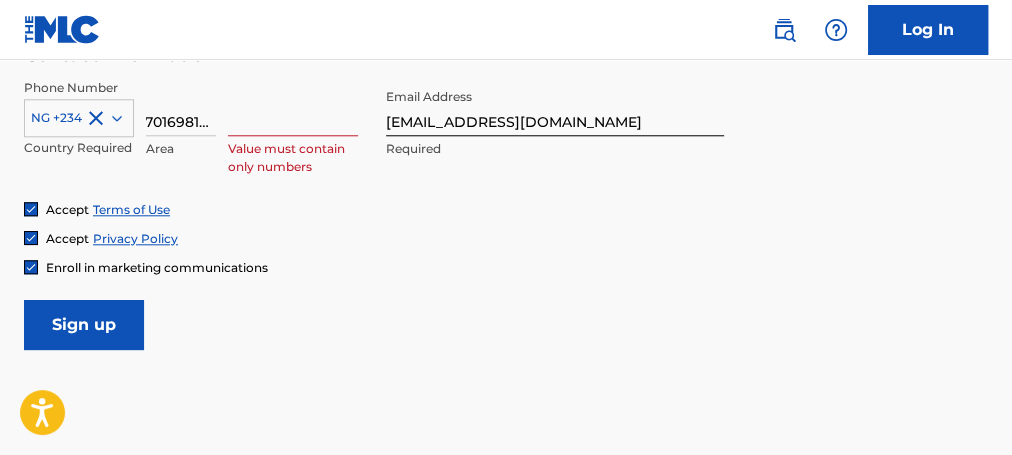 type on "7016981240" 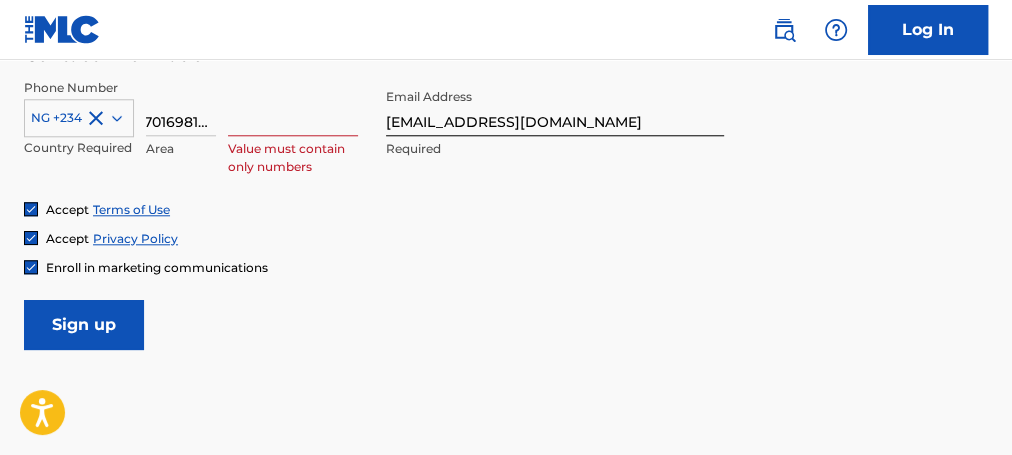 scroll, scrollTop: 0, scrollLeft: 11, axis: horizontal 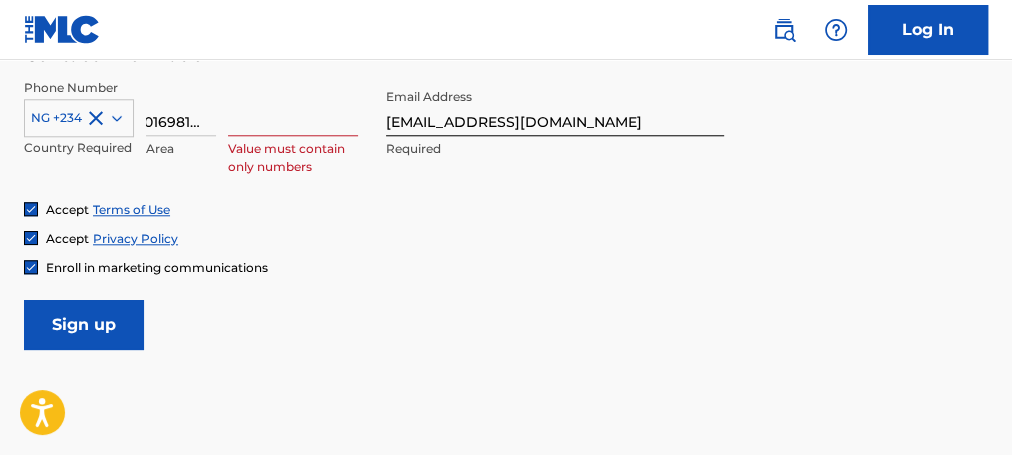 click on "User Information First Name [PERSON_NAME] Required Last Name [PERSON_NAME] Required Date Of Birth [DEMOGRAPHIC_DATA] Required Personal Address i Street Address [GEOGRAPHIC_DATA] close Required Unit Number Optional City / Town Delta Required Country [GEOGRAPHIC_DATA] Required State / Province Delta Optional ZIP / Postal Code 110001 Optional Contact Information Phone Number NG +234 Country Required 7016981240 Area Value must contain only numbers Email Address [EMAIL_ADDRESS][DOMAIN_NAME] Required Accept Terms of Use Accept Privacy Policy Enroll in marketing communications Sign up" at bounding box center [506, -94] 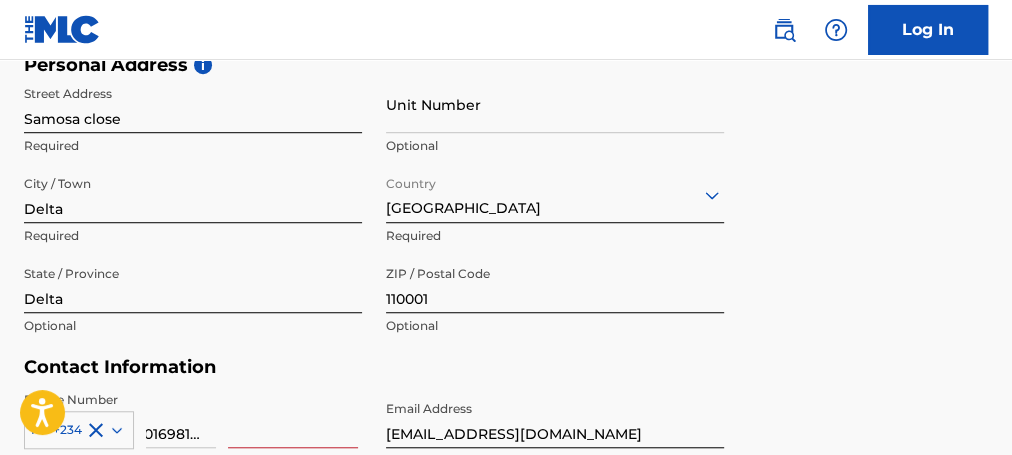 scroll, scrollTop: 648, scrollLeft: 0, axis: vertical 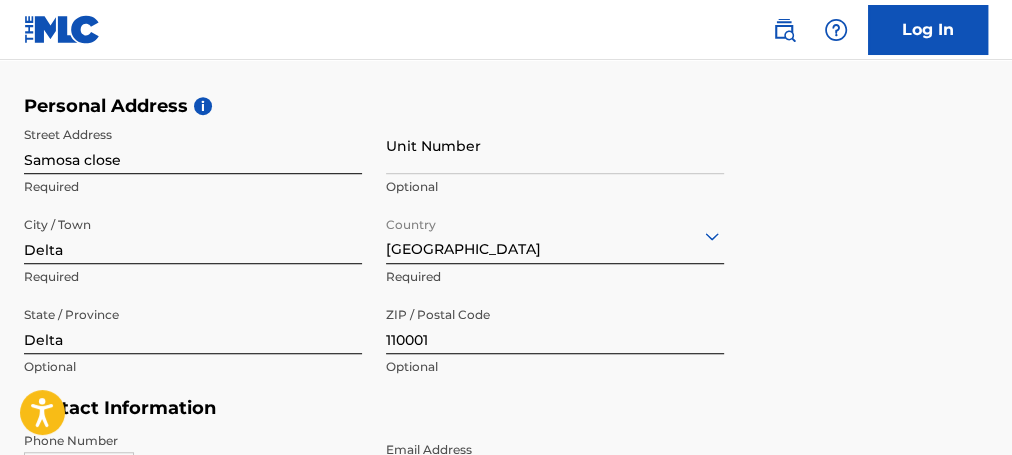 click on "Unit Number" at bounding box center (555, 145) 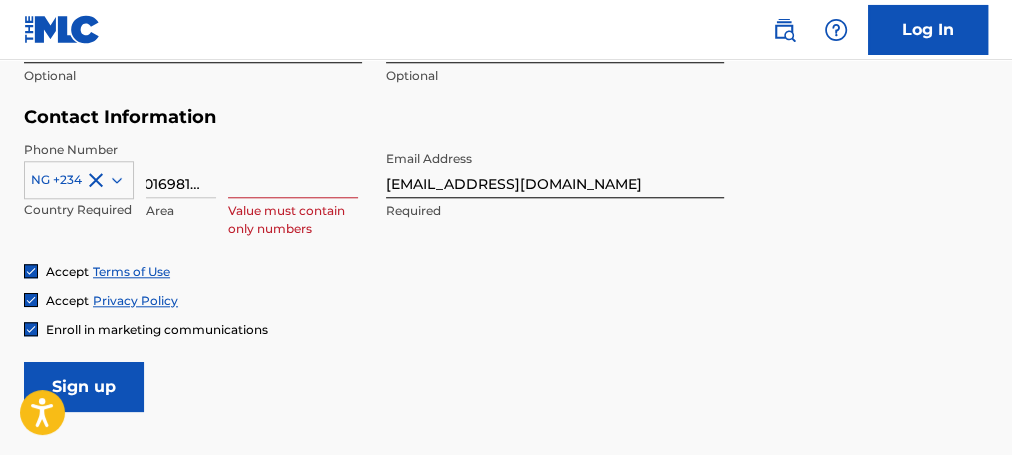 scroll, scrollTop: 972, scrollLeft: 0, axis: vertical 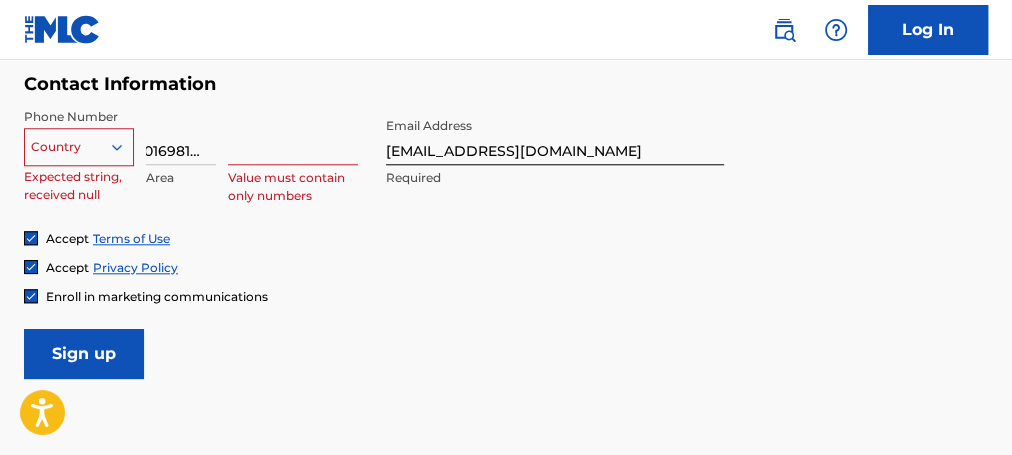 click on "Country" at bounding box center [79, 143] 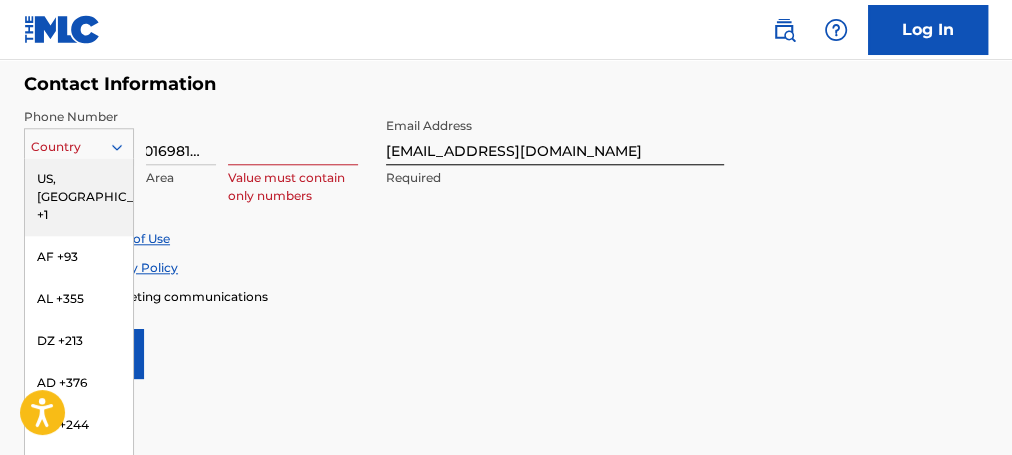 scroll, scrollTop: 980, scrollLeft: 0, axis: vertical 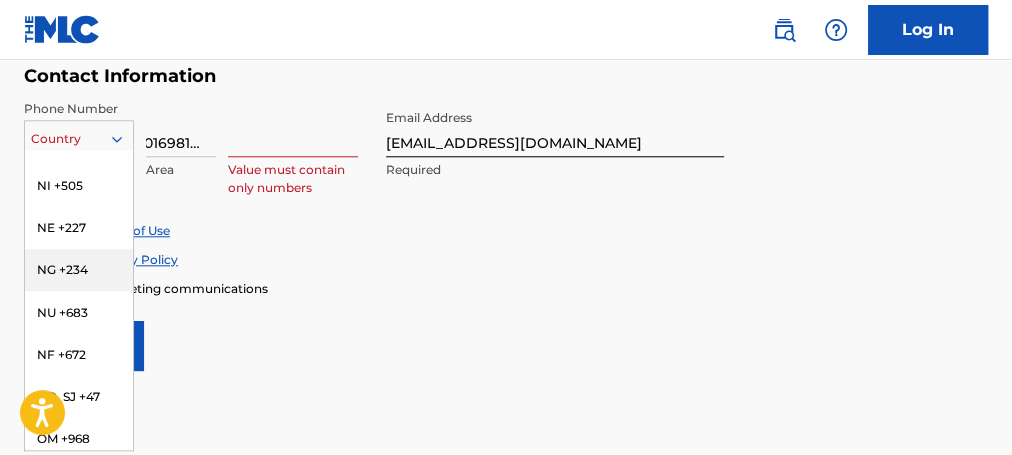 click on "NG +234" at bounding box center [79, 270] 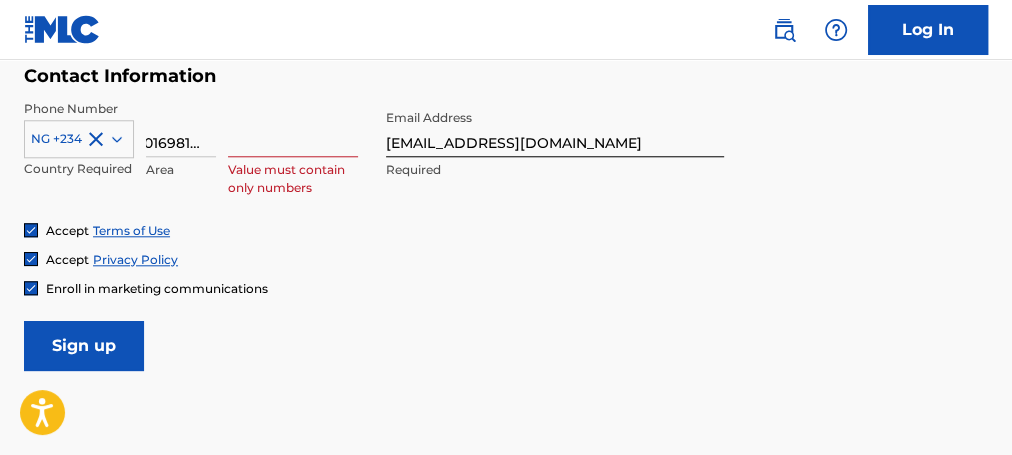 click on "Sign up" at bounding box center (84, 346) 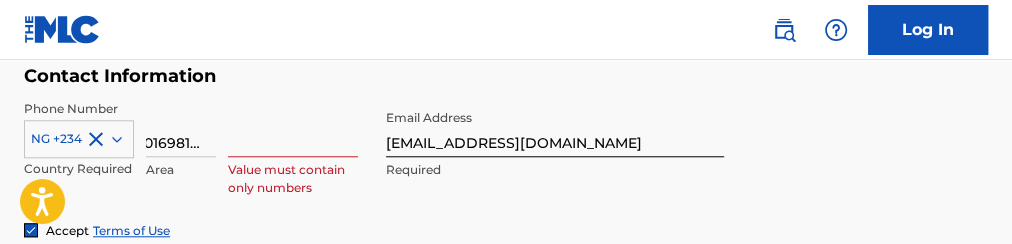 click at bounding box center (293, 128) 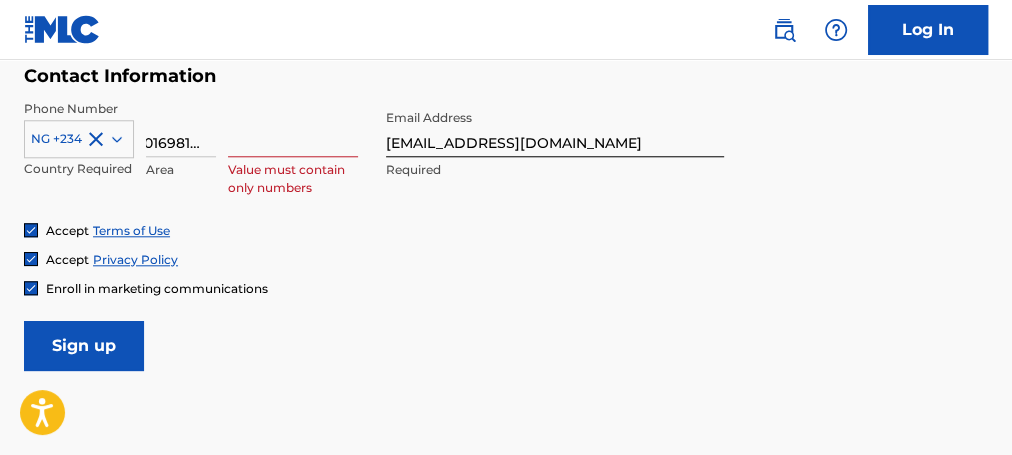drag, startPoint x: 219, startPoint y: 146, endPoint x: 132, endPoint y: 144, distance: 87.02299 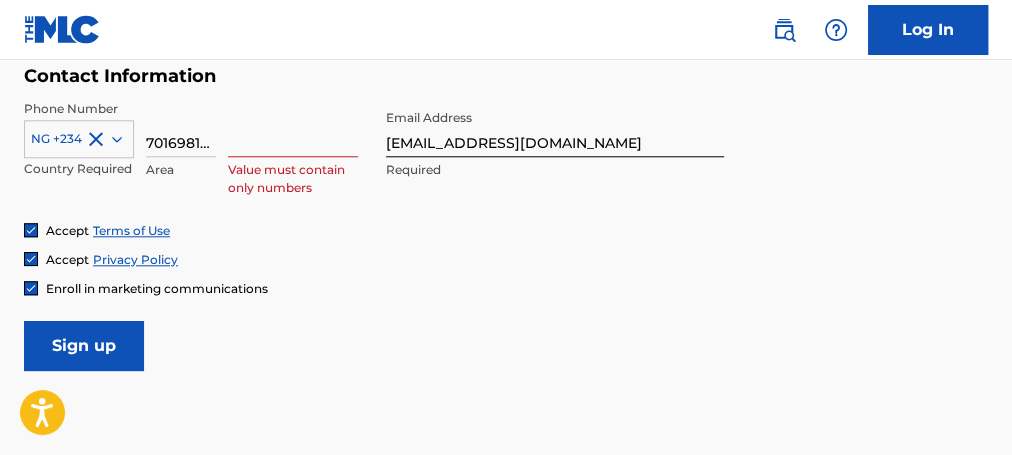 drag, startPoint x: 212, startPoint y: 140, endPoint x: 126, endPoint y: 131, distance: 86.46965 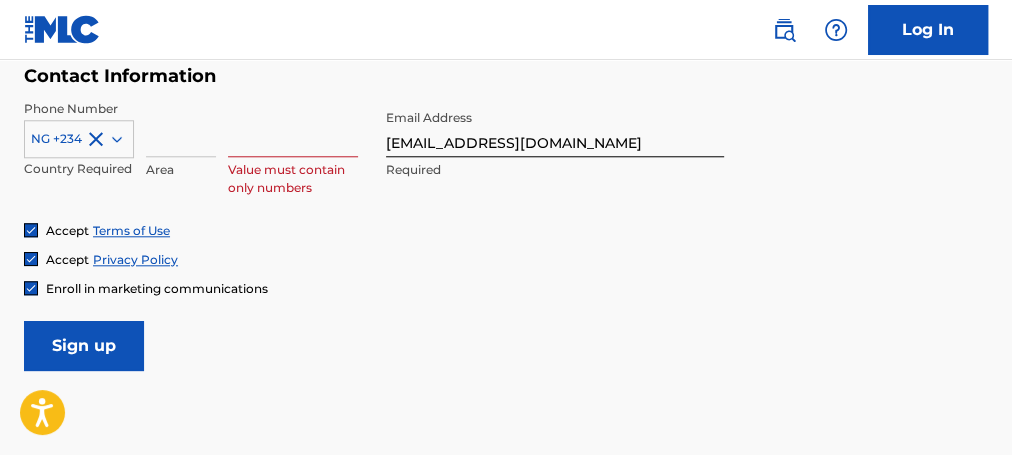 type 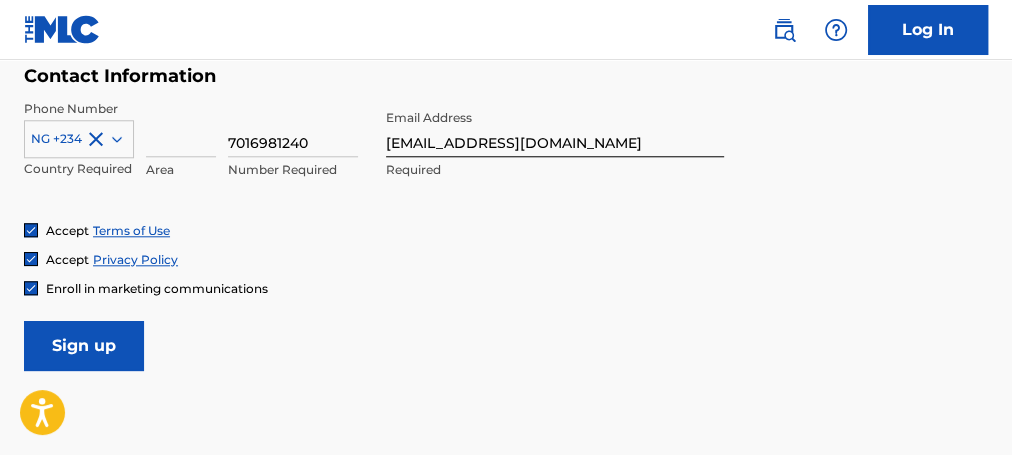 type on "7016981240" 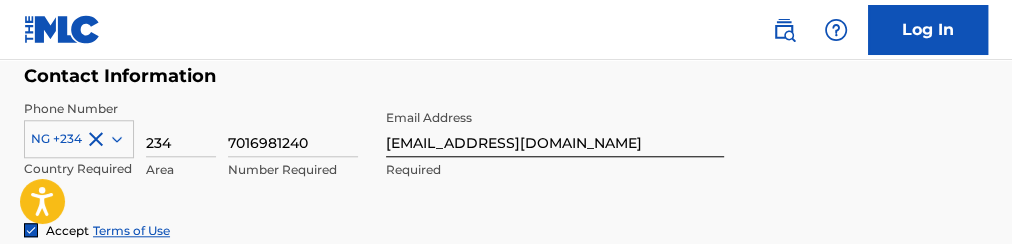 type on "234" 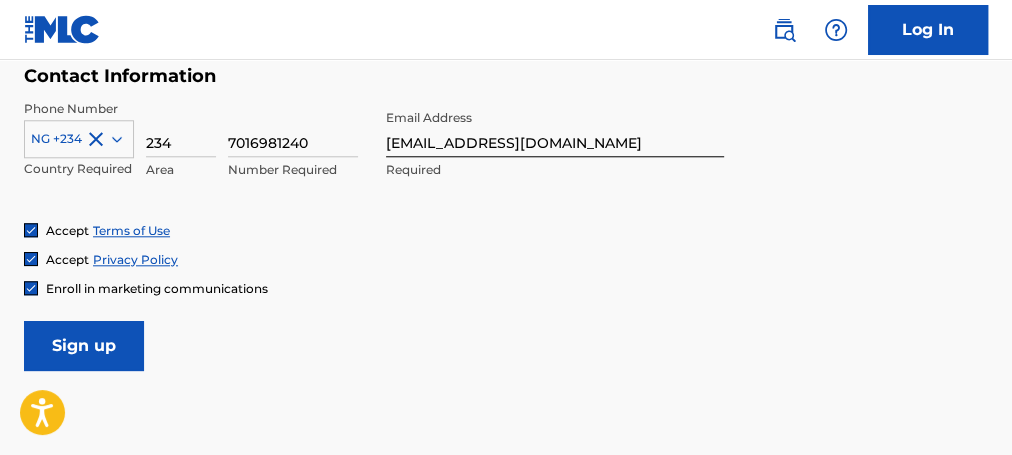 click on "Sign up" at bounding box center [84, 346] 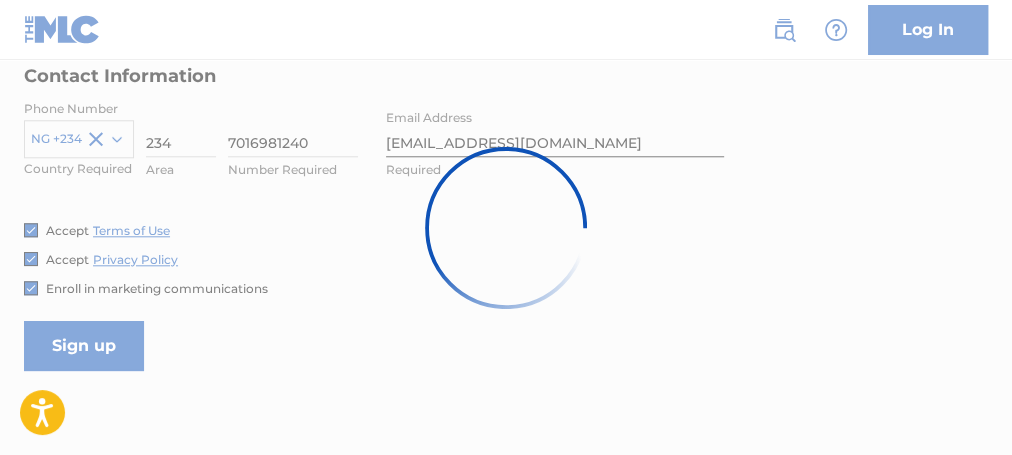 drag, startPoint x: 161, startPoint y: 98, endPoint x: 80, endPoint y: -22, distance: 144.77914 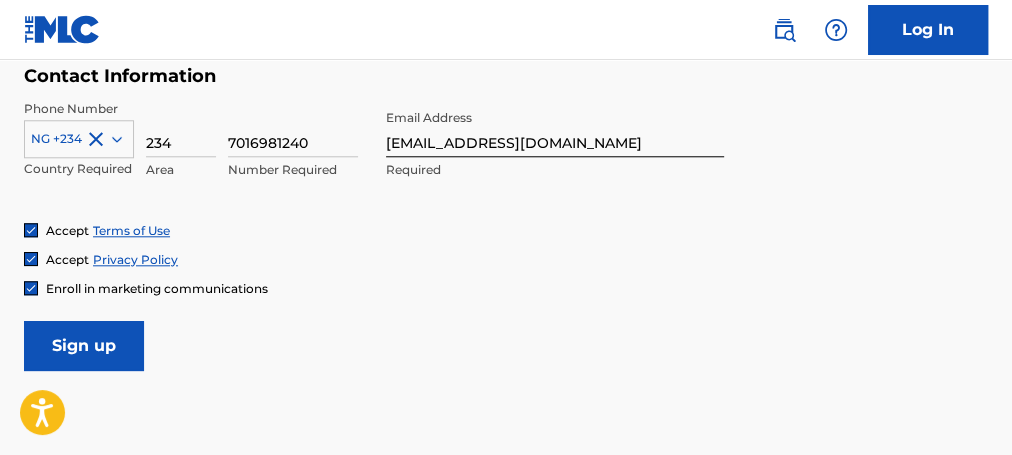 scroll, scrollTop: 0, scrollLeft: 0, axis: both 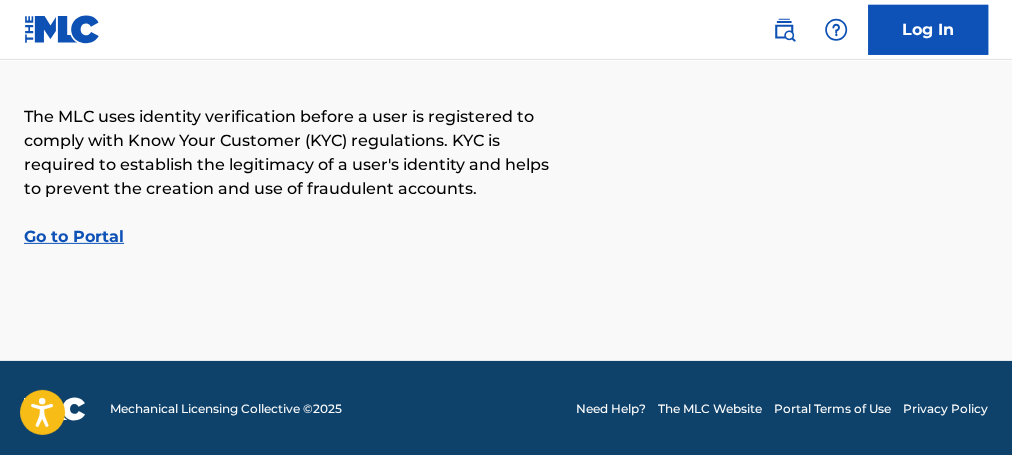 click on "Go to Portal" at bounding box center [74, 236] 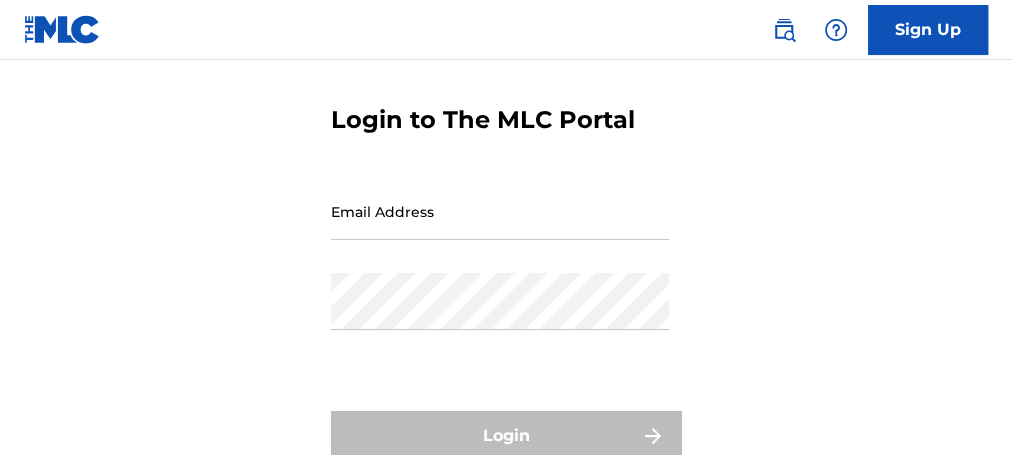 scroll, scrollTop: 108, scrollLeft: 0, axis: vertical 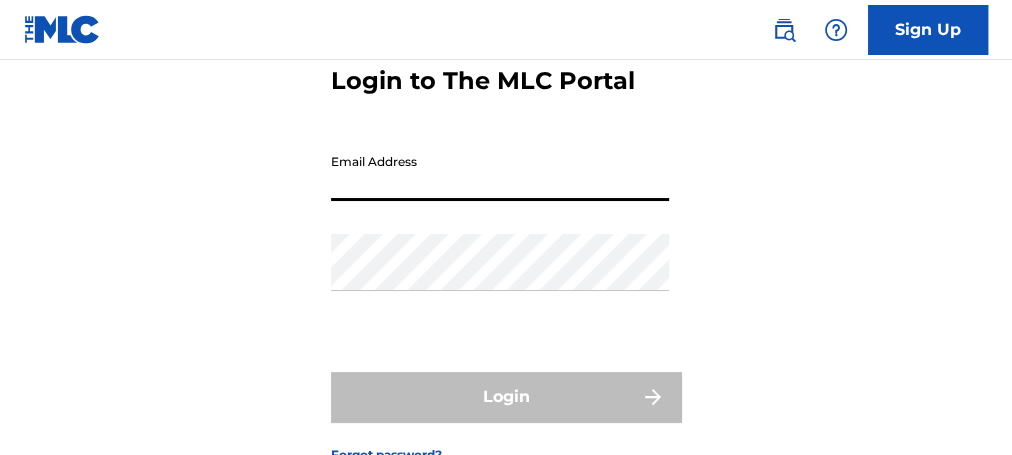 click on "Email Address" at bounding box center [500, 172] 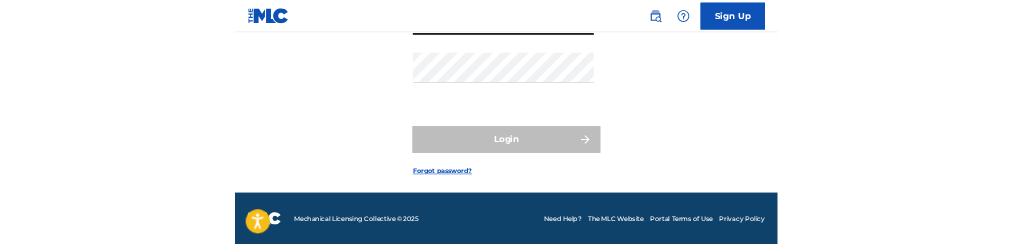 scroll, scrollTop: 257, scrollLeft: 0, axis: vertical 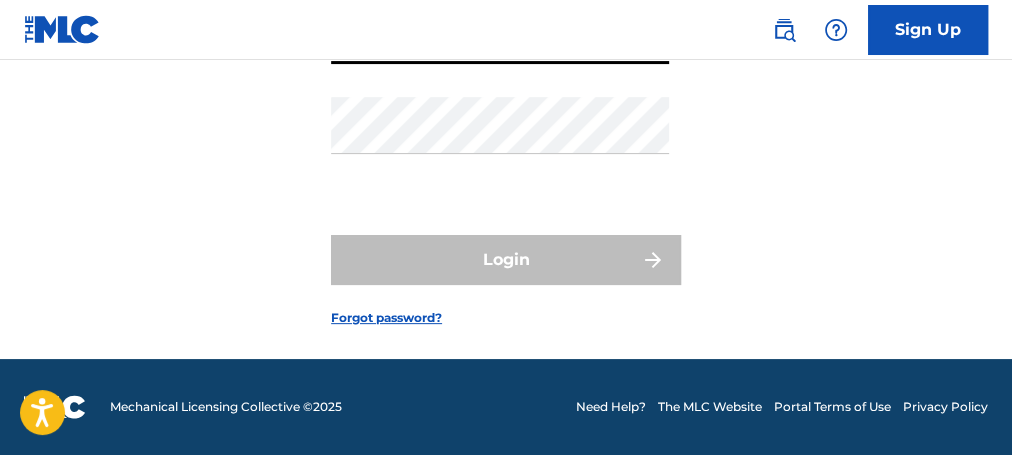 type on "[EMAIL_ADDRESS][DOMAIN_NAME]" 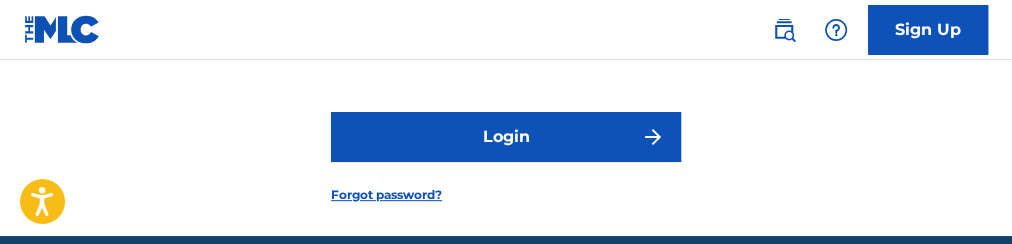 scroll, scrollTop: 372, scrollLeft: 0, axis: vertical 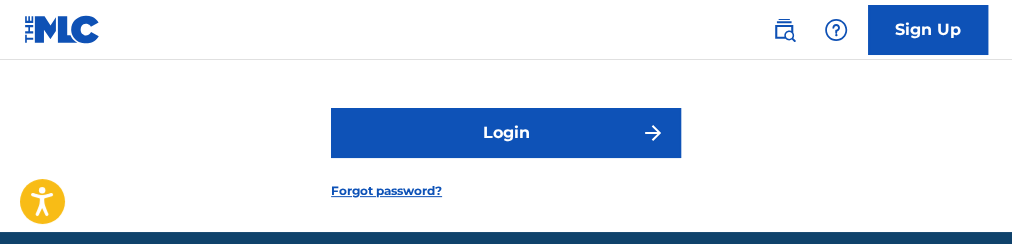 click on "Login" at bounding box center [506, 133] 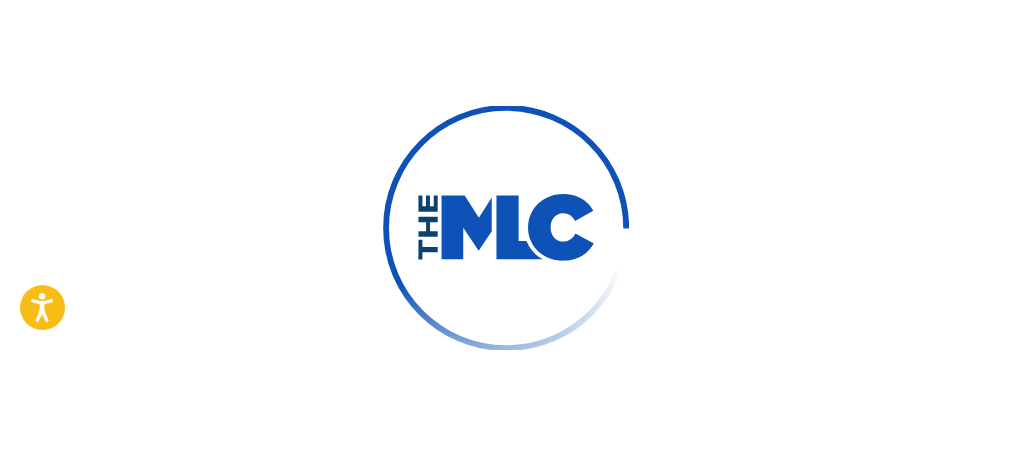 scroll, scrollTop: 285, scrollLeft: 0, axis: vertical 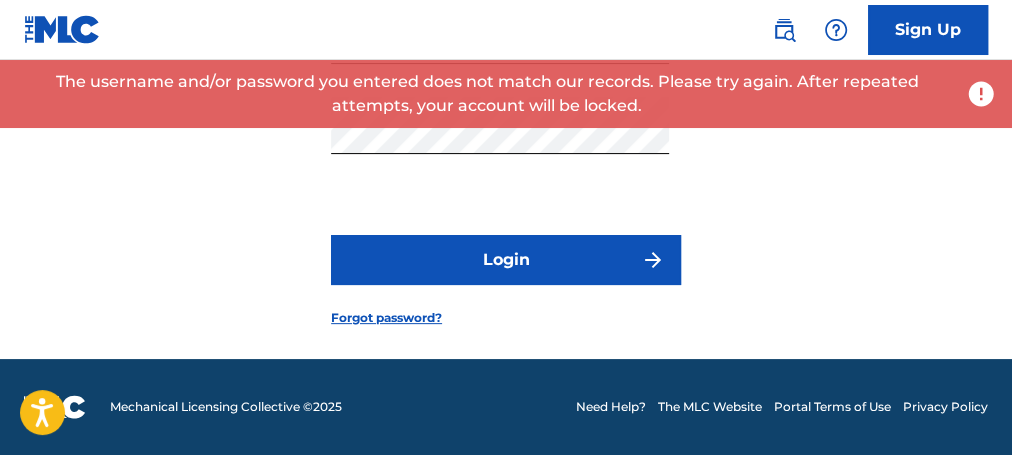click on "Login" at bounding box center [506, 260] 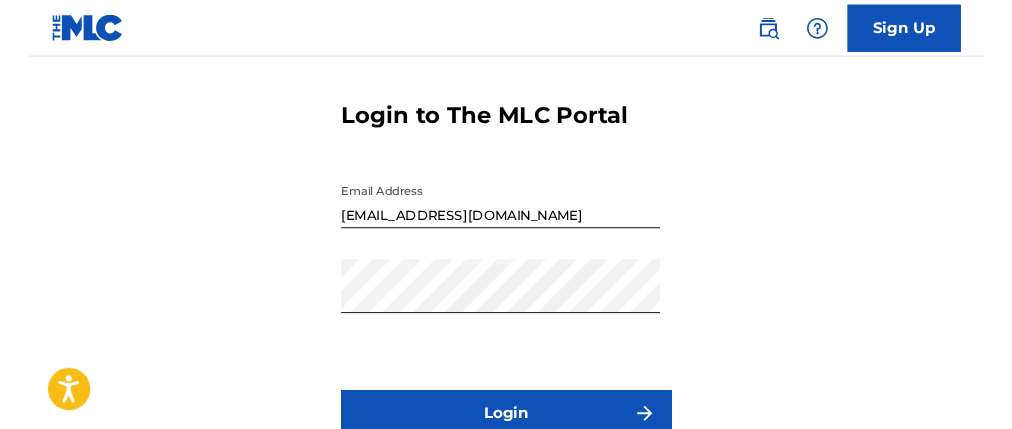 scroll, scrollTop: 72, scrollLeft: 0, axis: vertical 